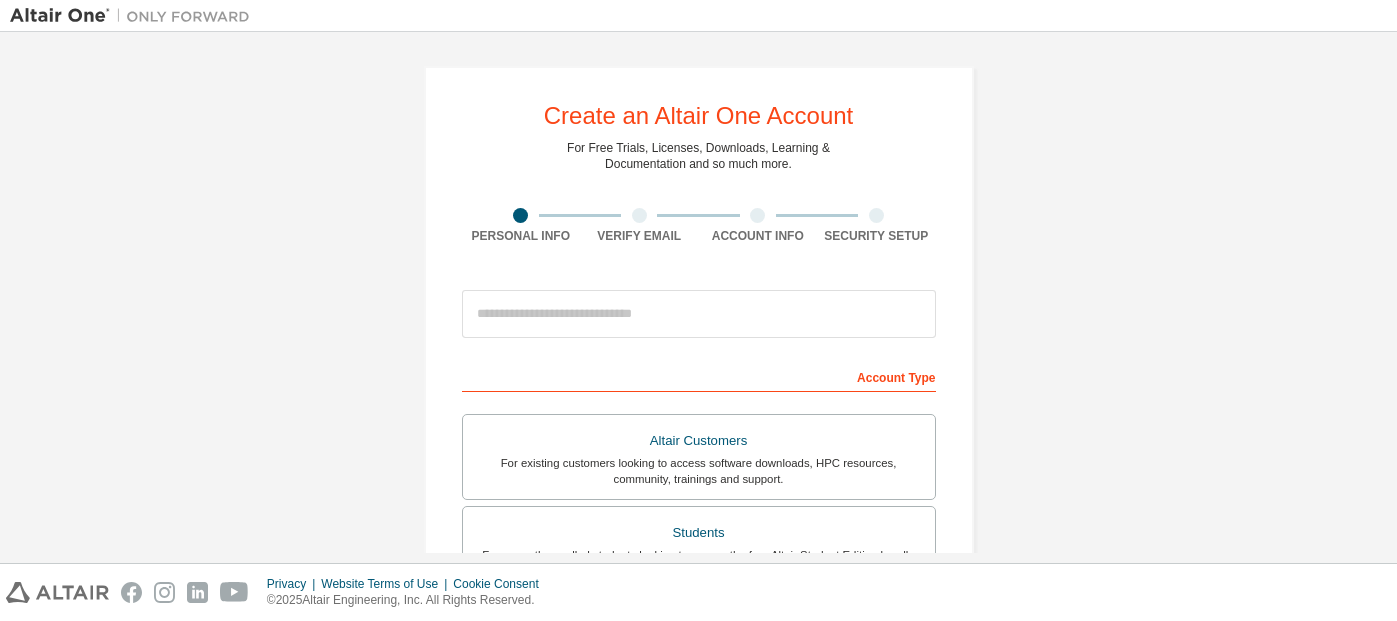 scroll, scrollTop: 0, scrollLeft: 0, axis: both 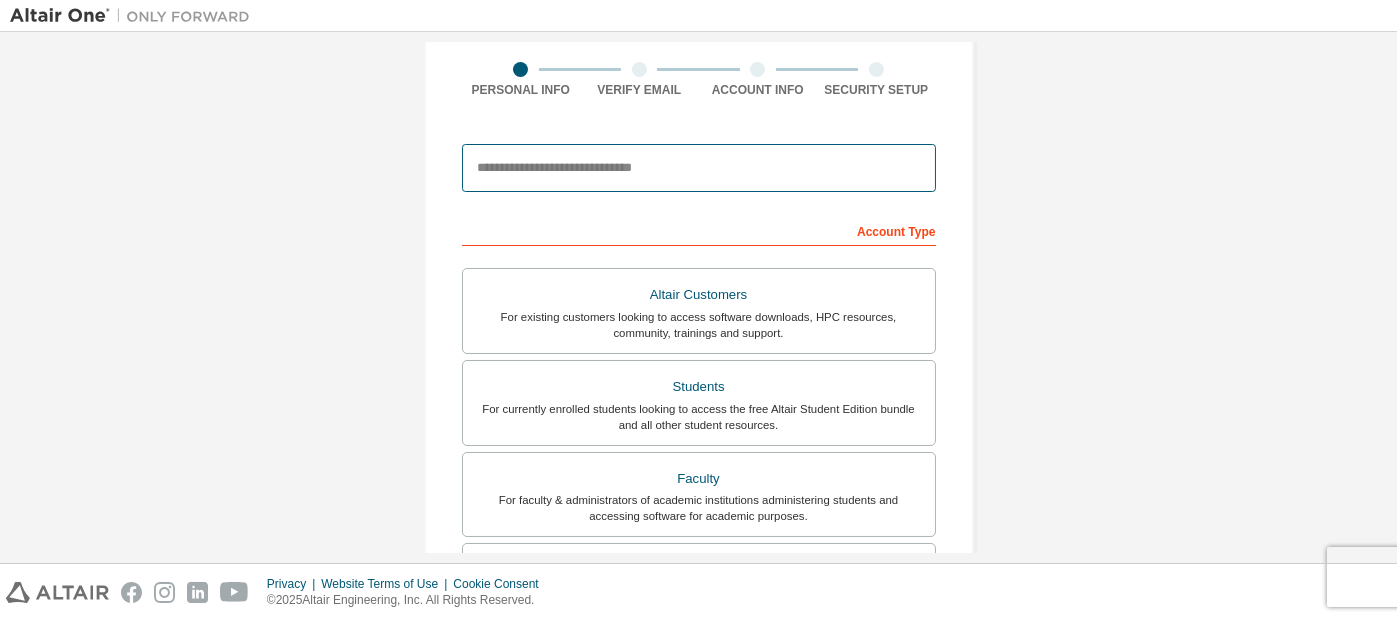 click at bounding box center (699, 168) 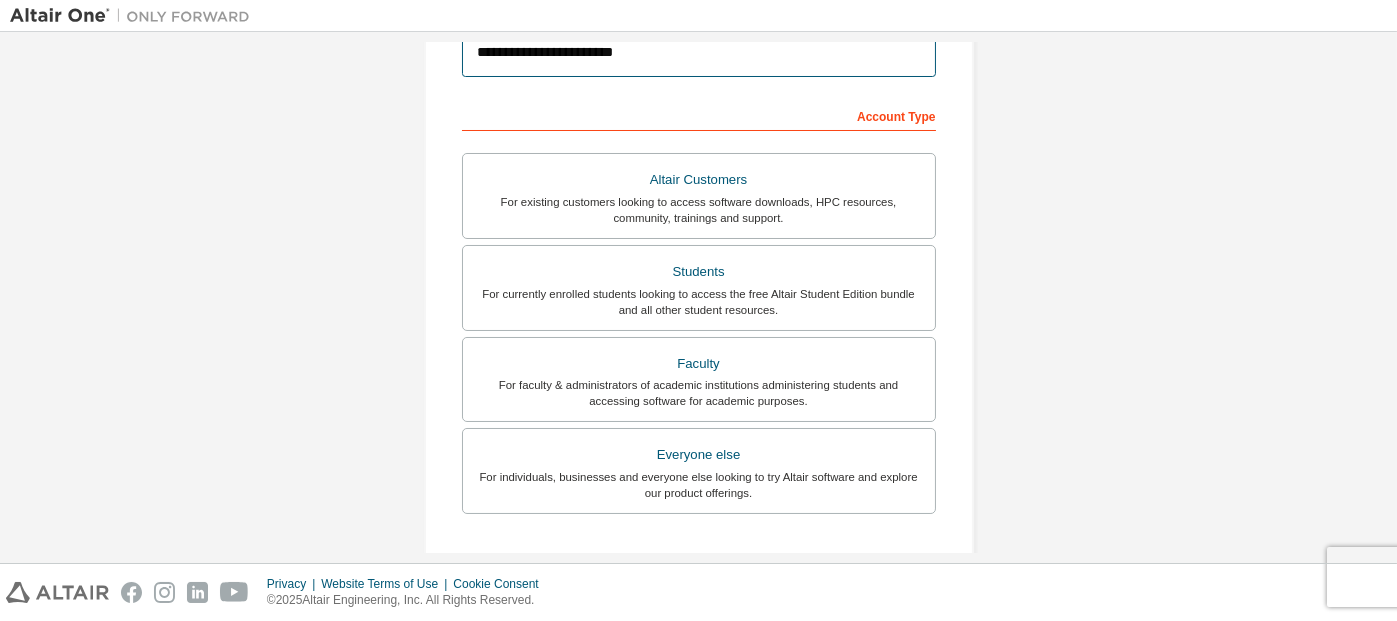 scroll, scrollTop: 266, scrollLeft: 0, axis: vertical 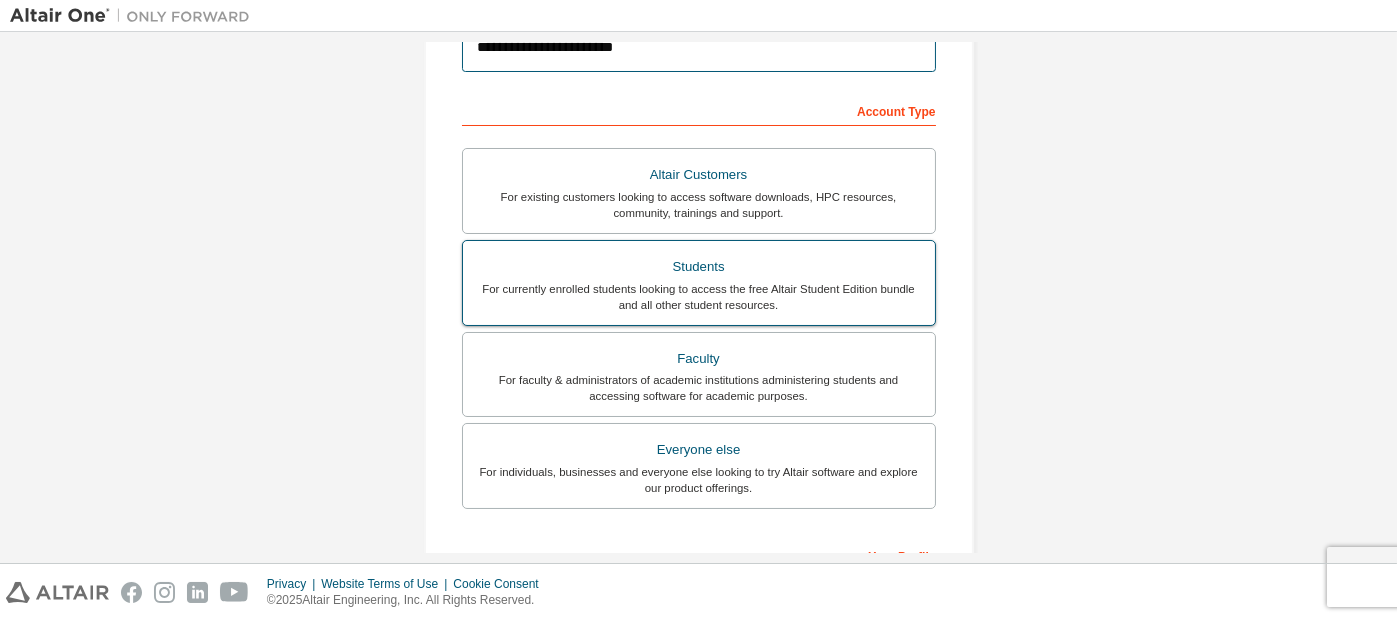 type on "**********" 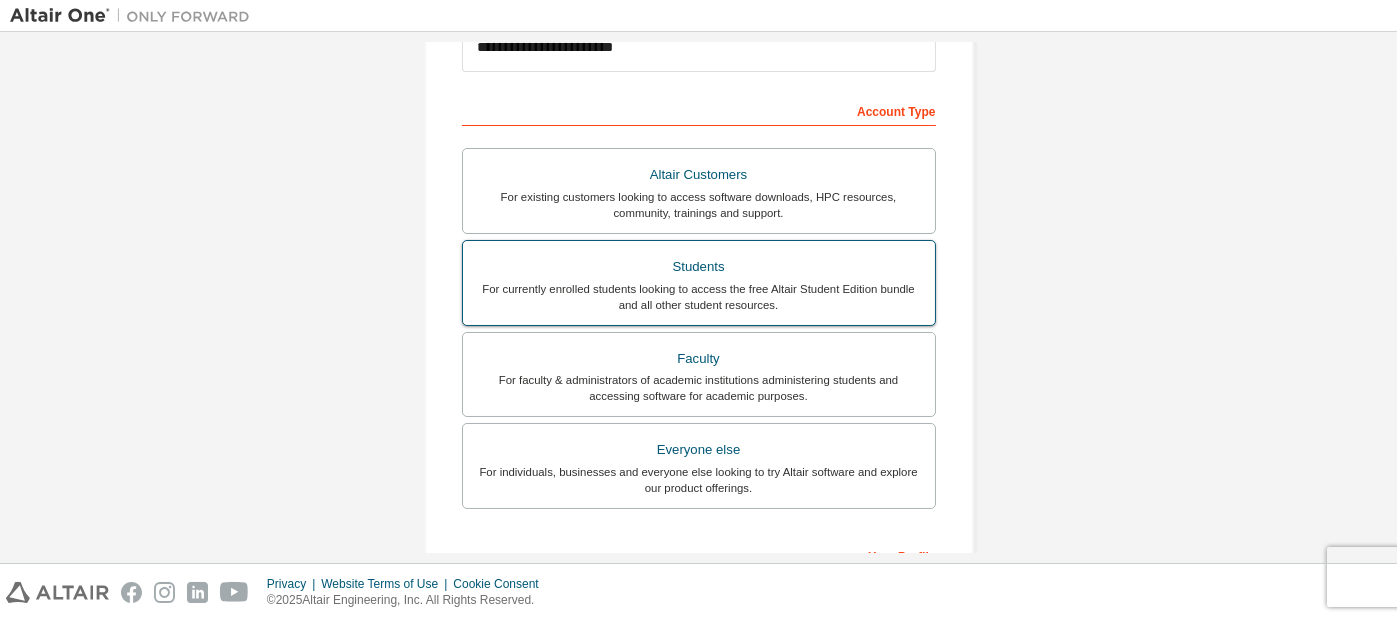 click on "Students" at bounding box center (699, 267) 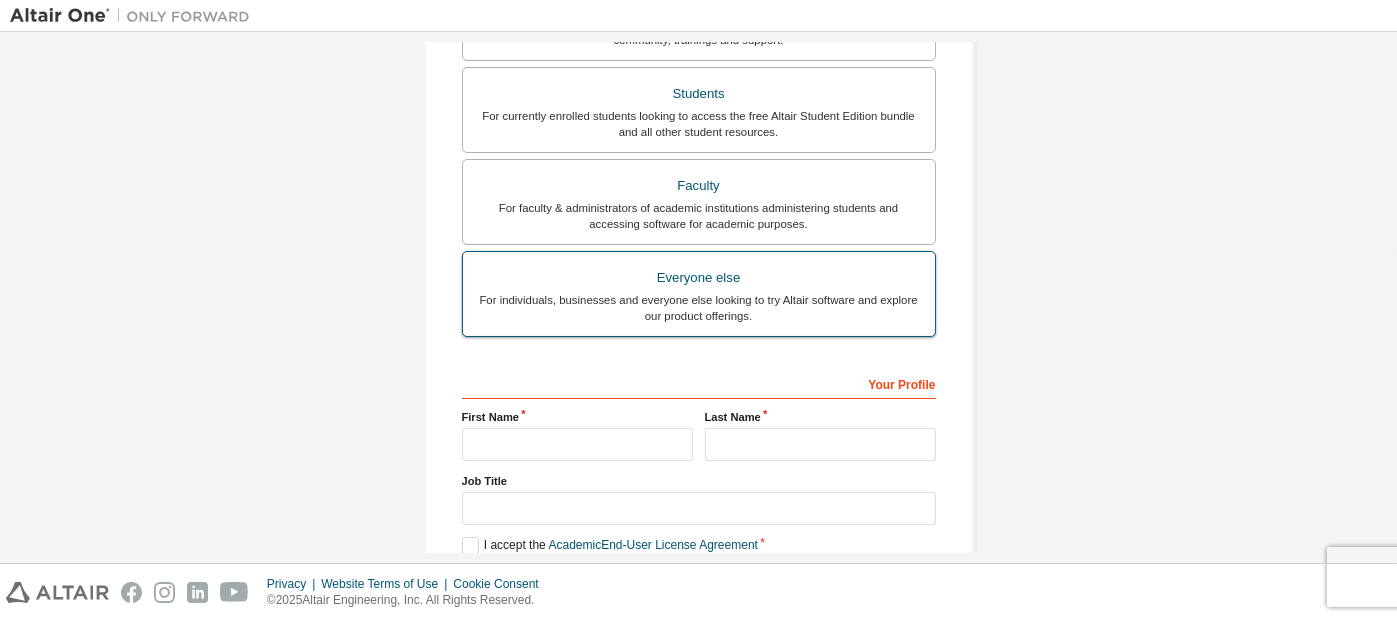 scroll, scrollTop: 594, scrollLeft: 0, axis: vertical 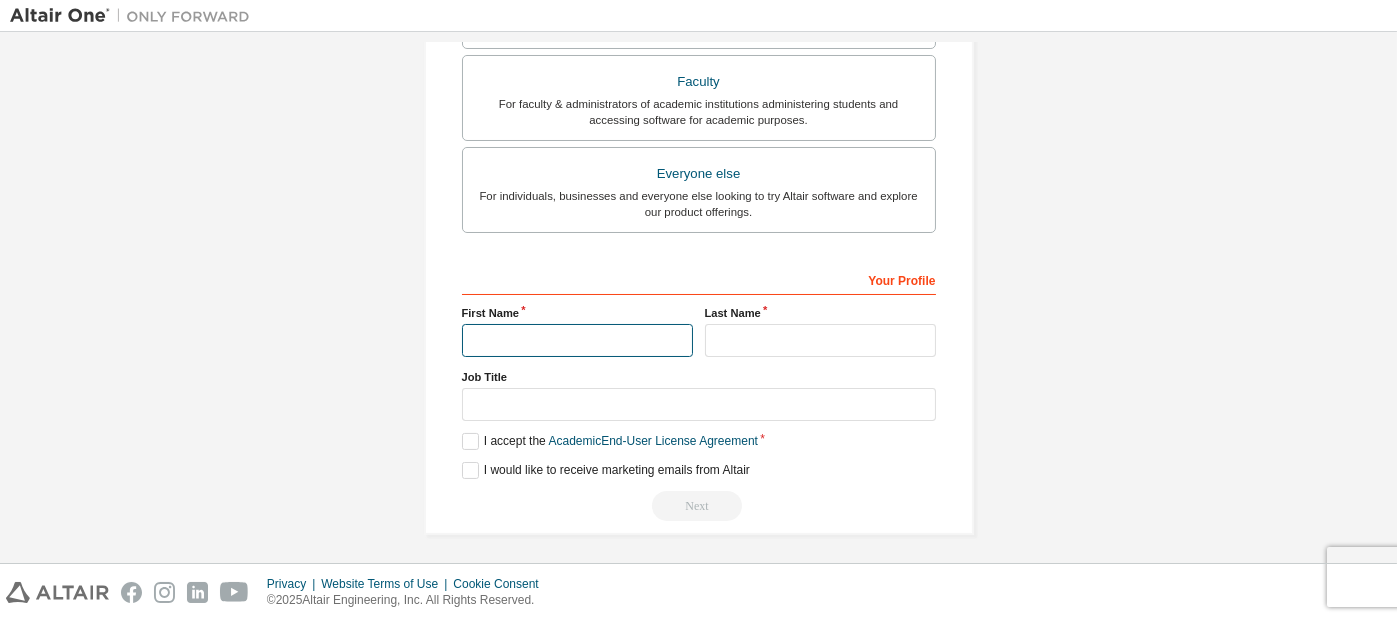 click at bounding box center (577, 340) 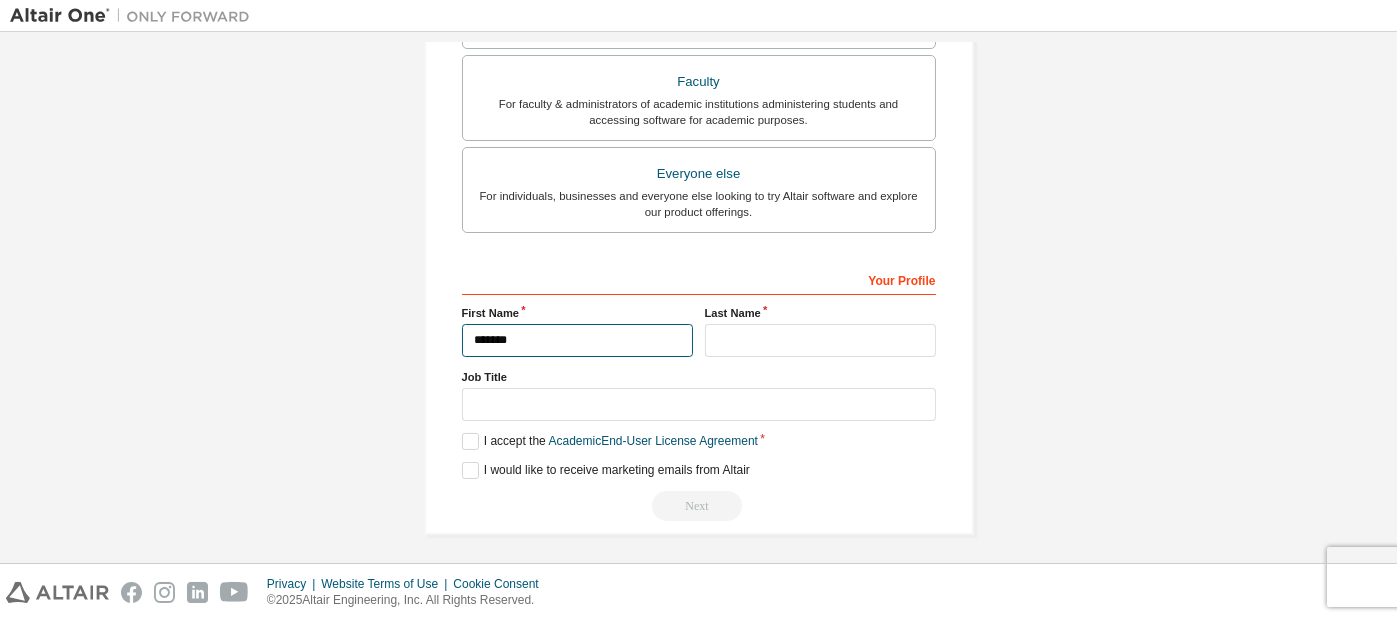 type on "*******" 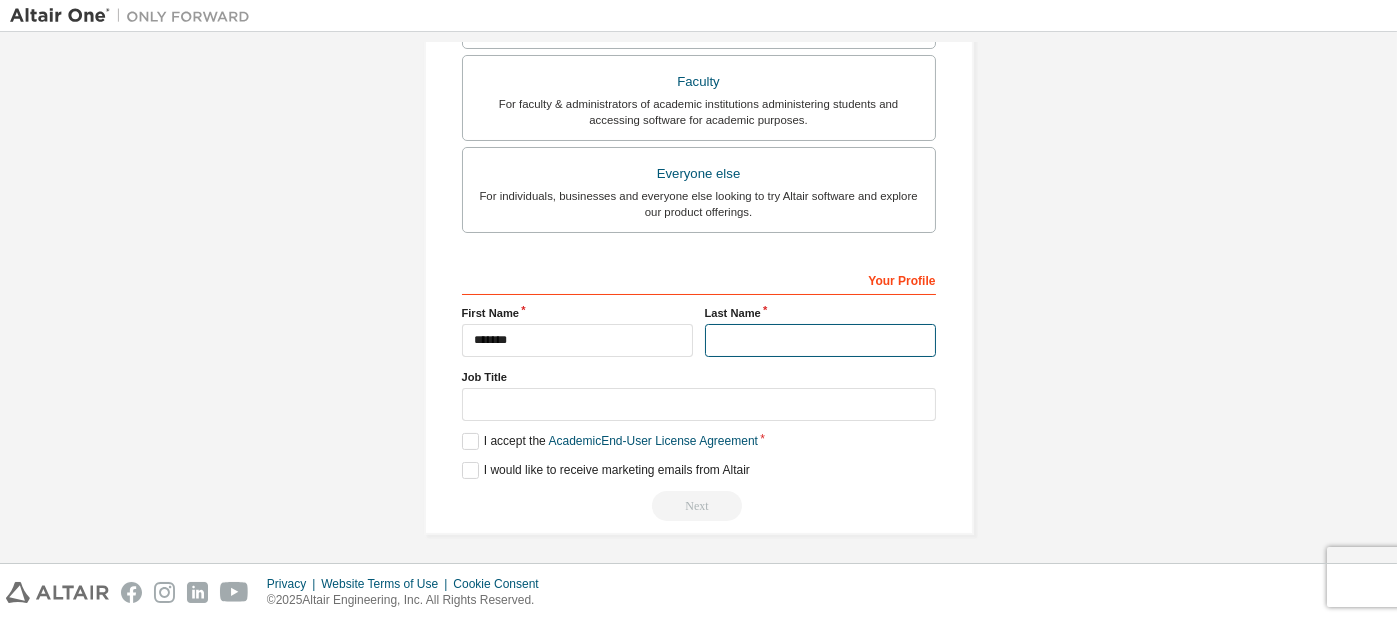 click at bounding box center [820, 340] 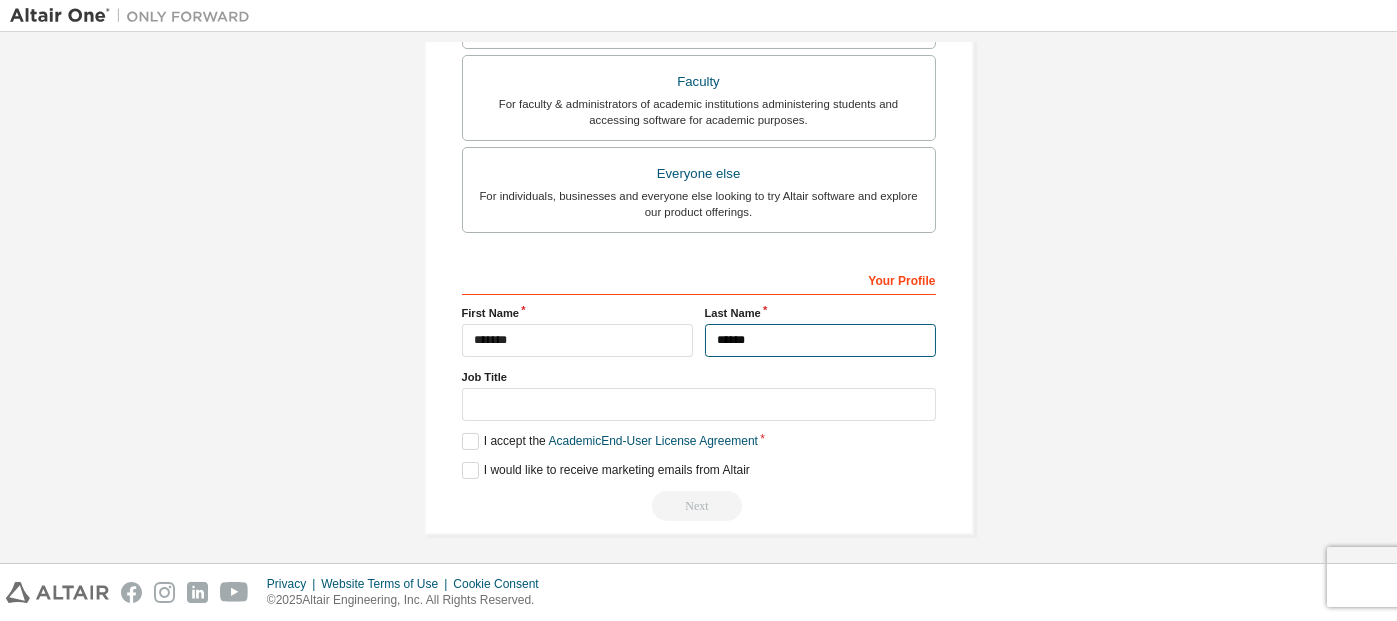type on "******" 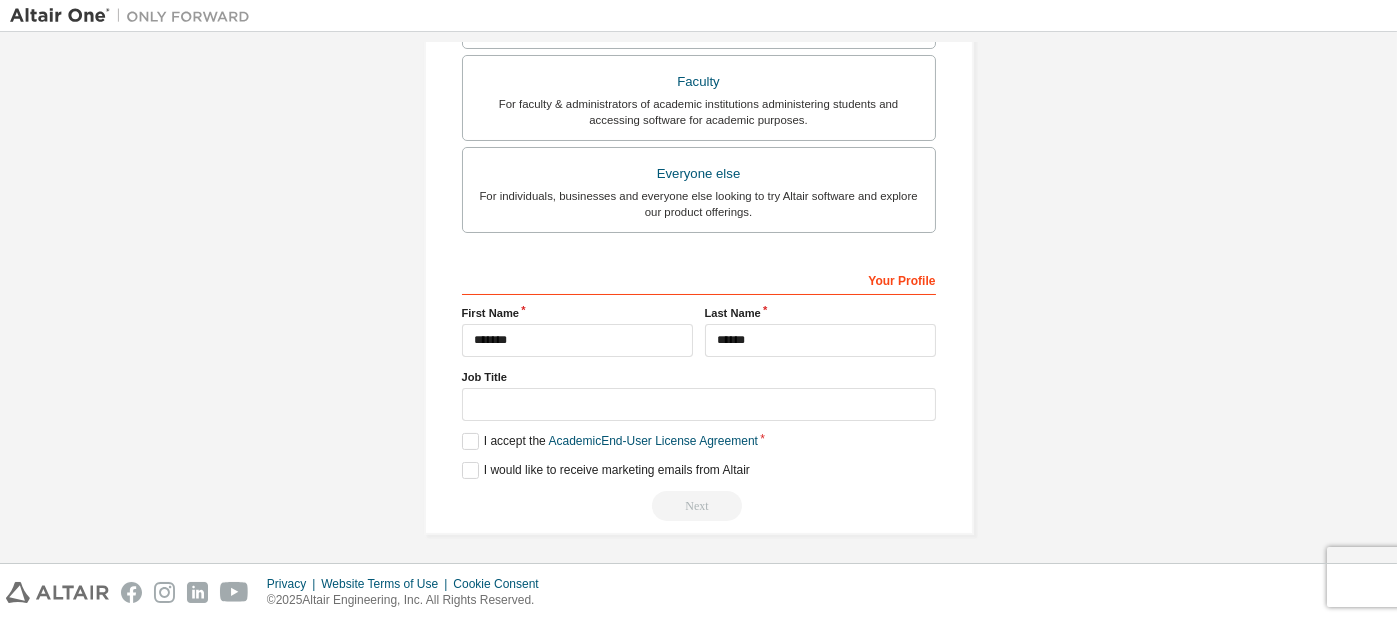click on "Your Profile [FIRST] [LAST] Job Title Please provide [STATE]/[PROVINCE] to help us route sales and support resources to you more efficiently. I accept the   Academic   End-User License Agreement I would like to receive marketing emails from Altair Next" at bounding box center [699, 392] 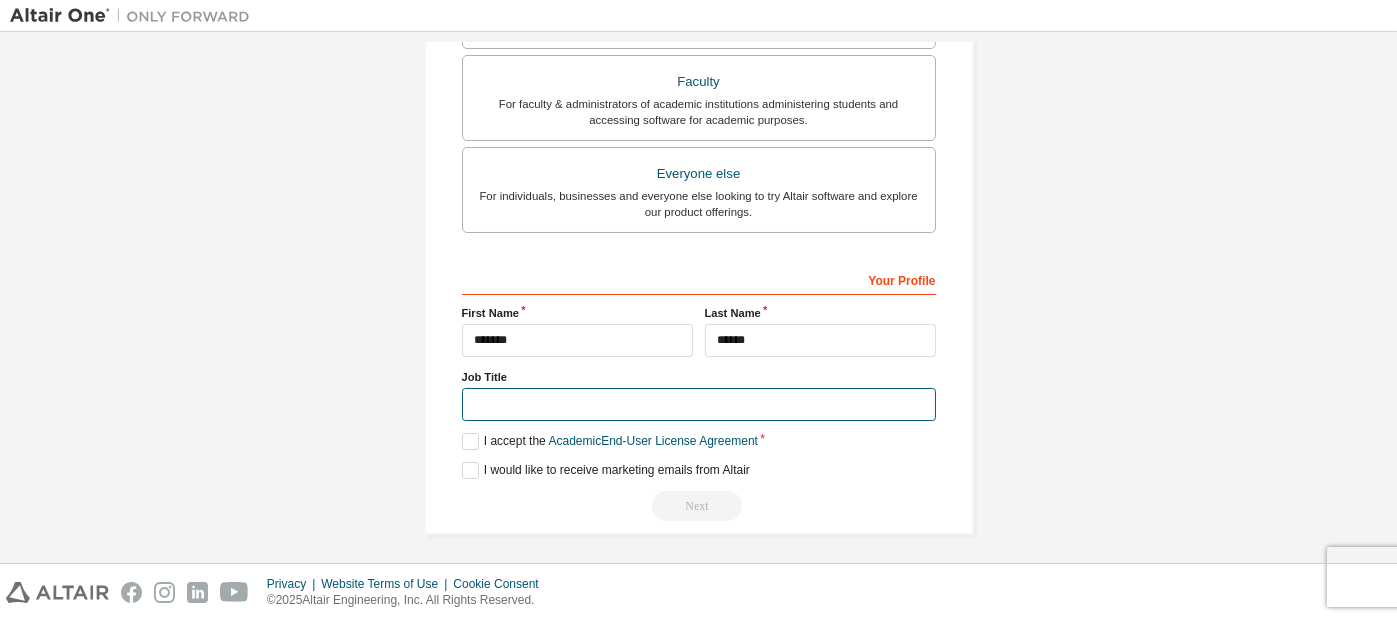 click at bounding box center (699, 404) 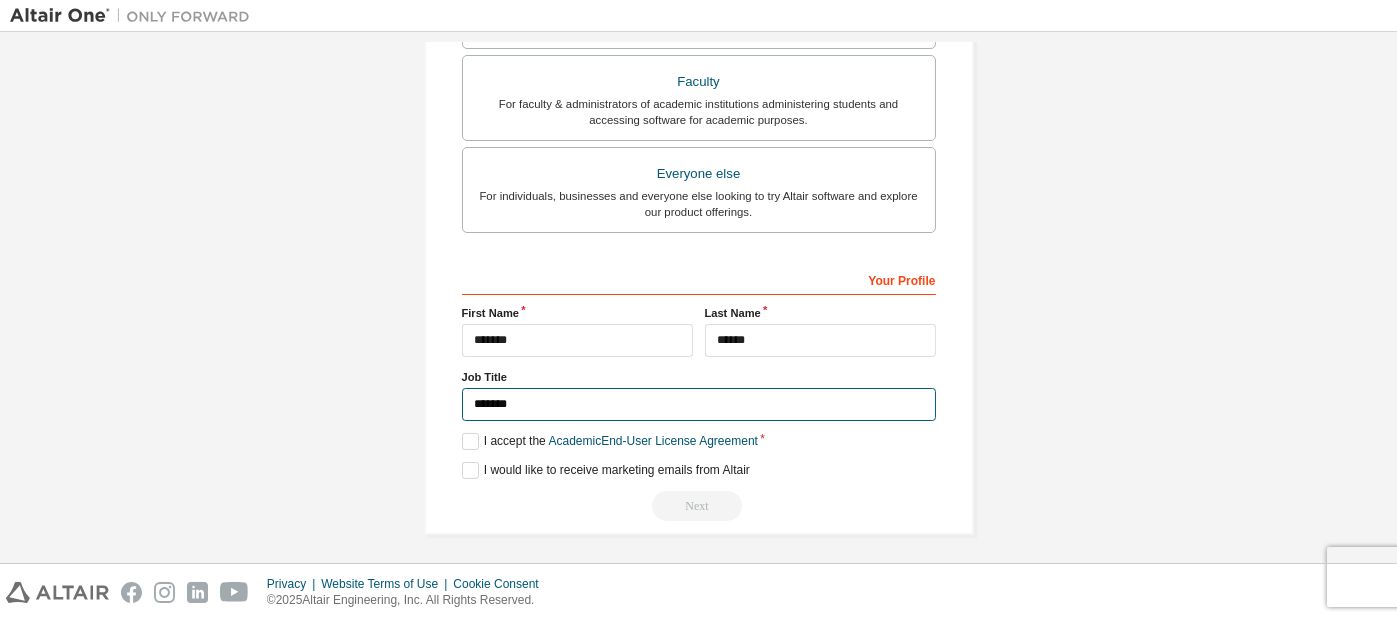 type on "*******" 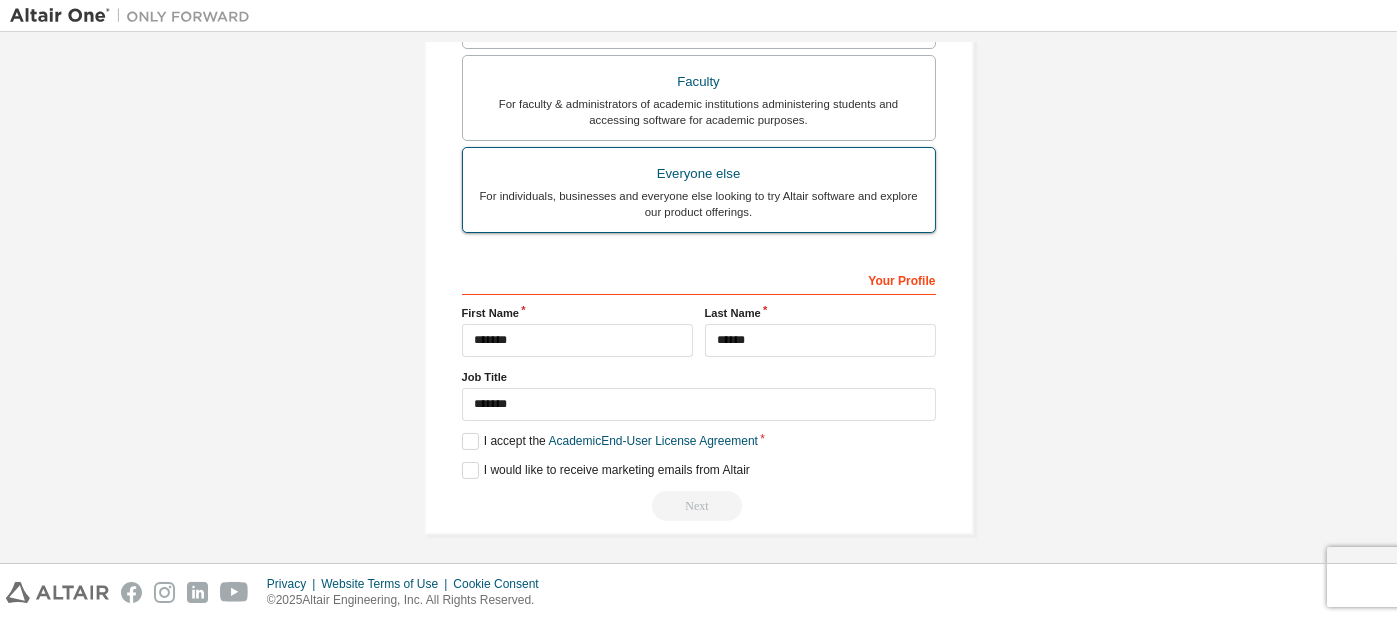 click on "For individuals, businesses and everyone else looking to try Altair software and explore our product offerings." at bounding box center (699, 204) 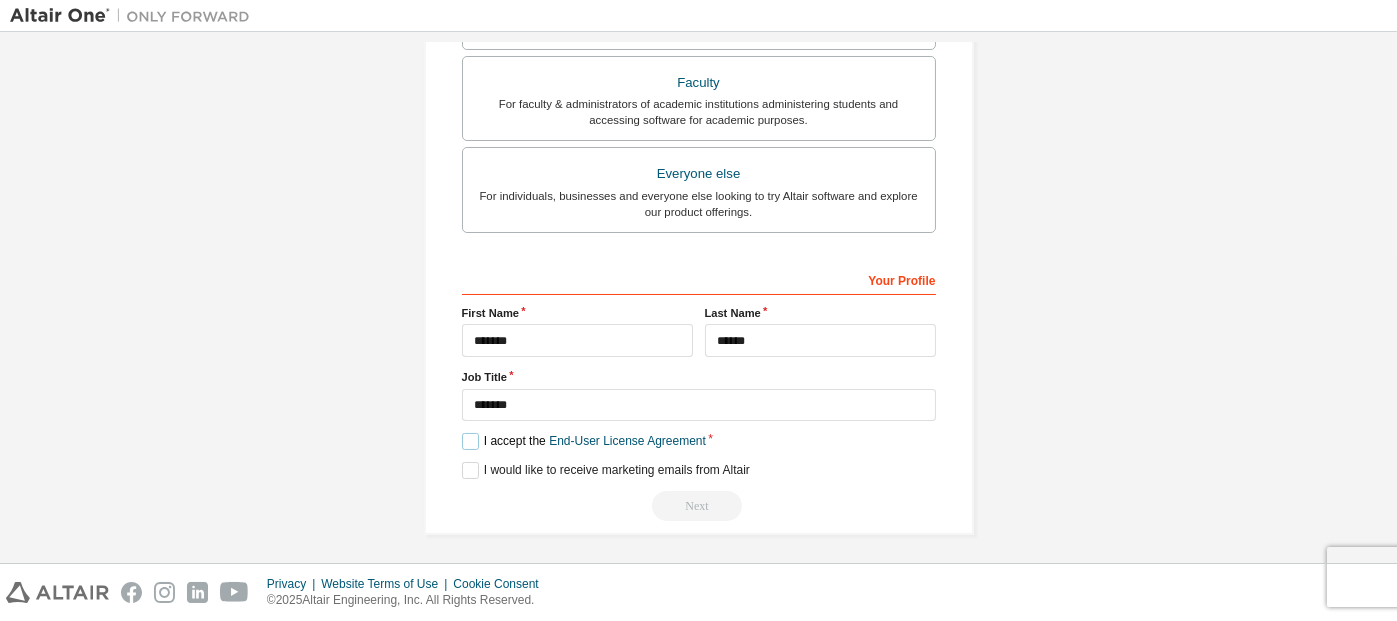 click on "I accept the    End-User License Agreement" at bounding box center [584, 441] 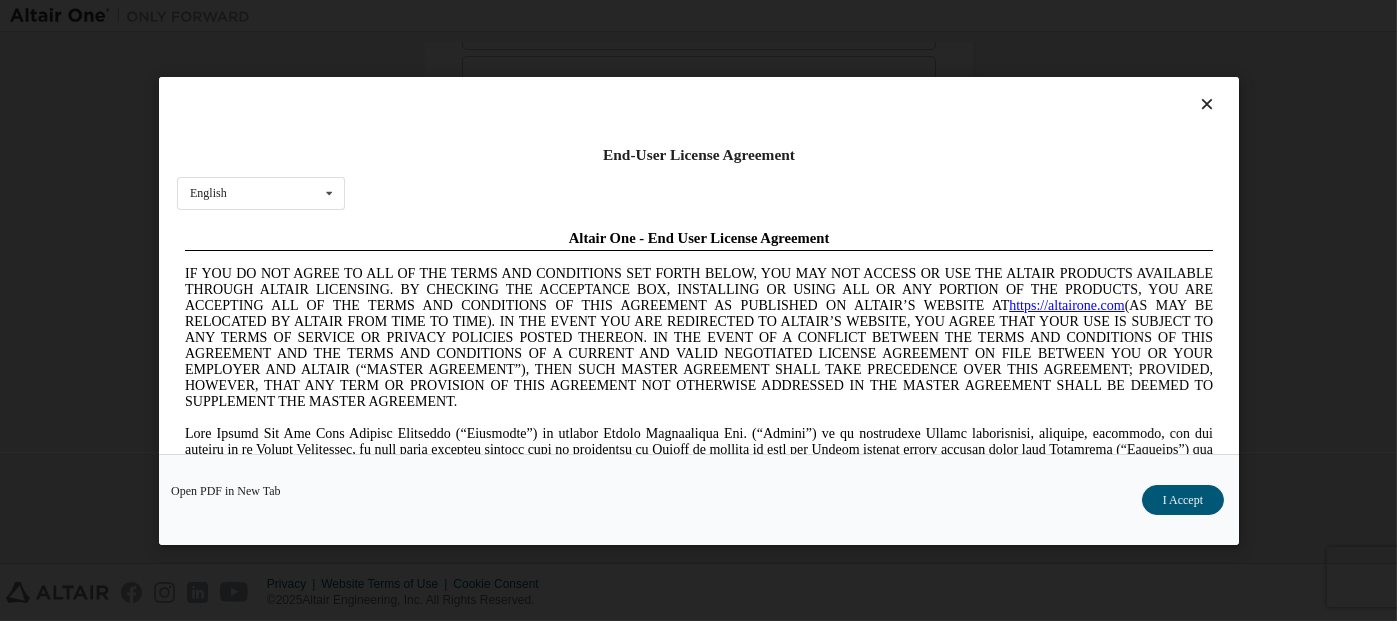 scroll, scrollTop: 0, scrollLeft: 0, axis: both 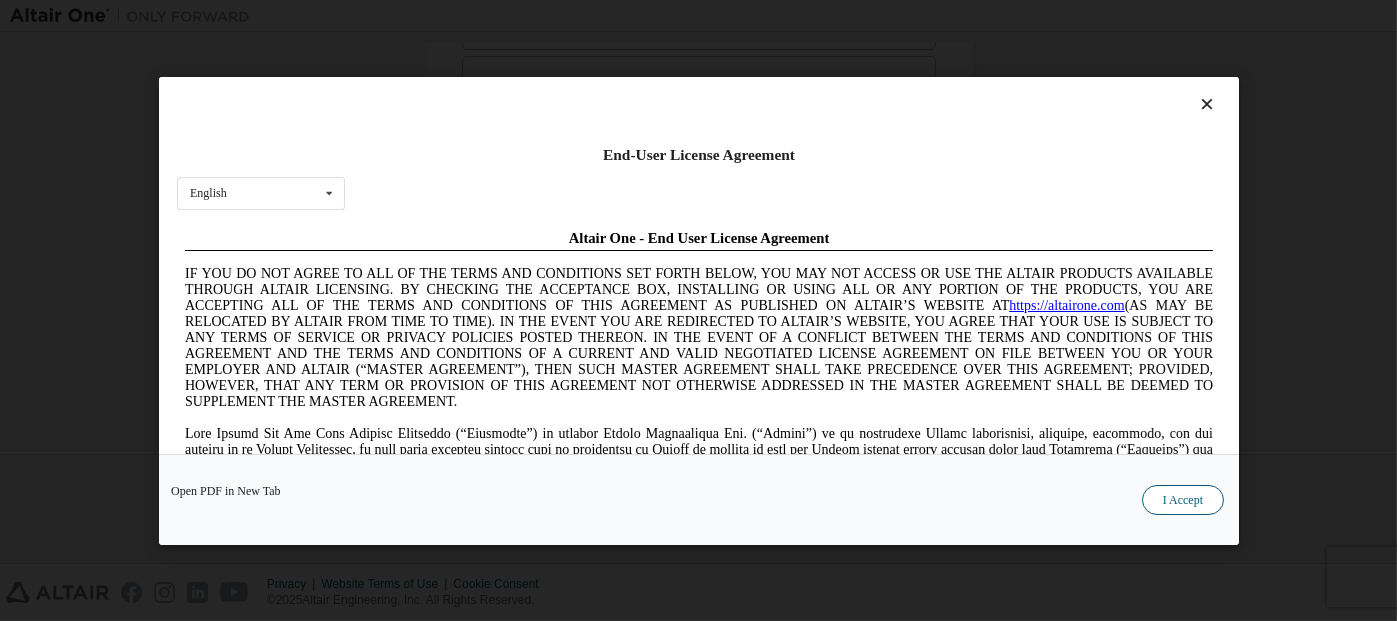 click on "I Accept" at bounding box center [1182, 499] 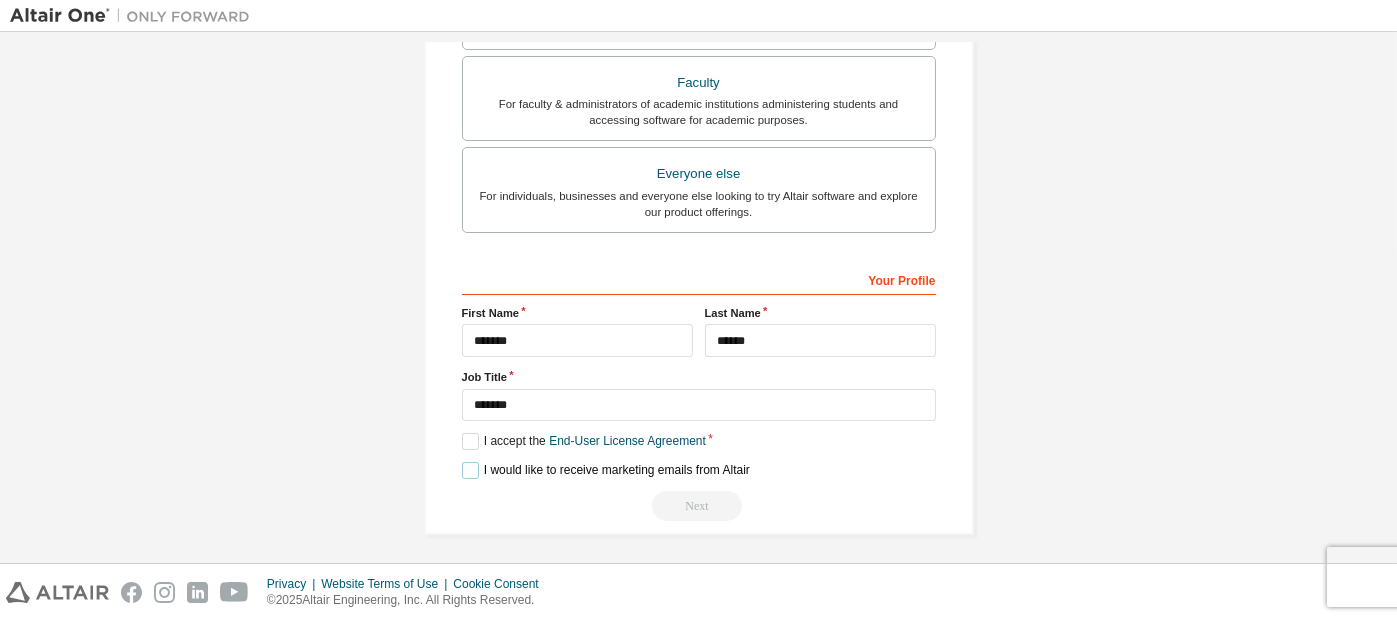 click on "I would like to receive marketing emails from Altair" at bounding box center [606, 470] 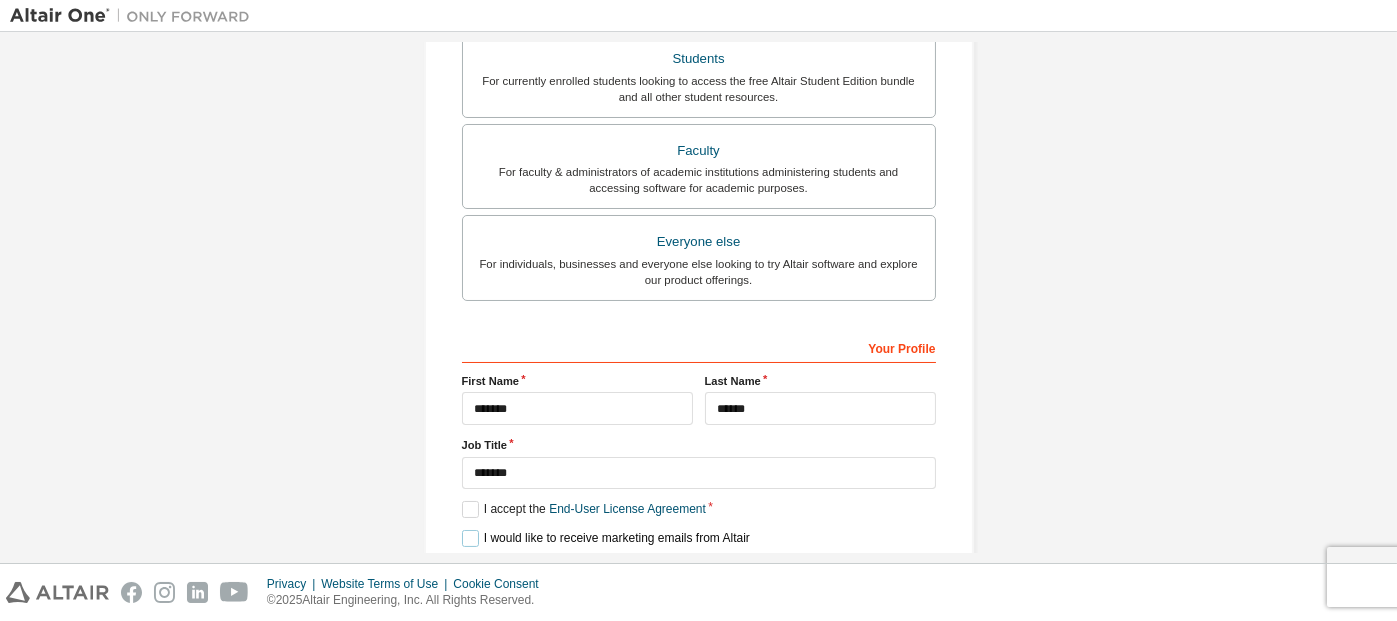 scroll, scrollTop: 542, scrollLeft: 0, axis: vertical 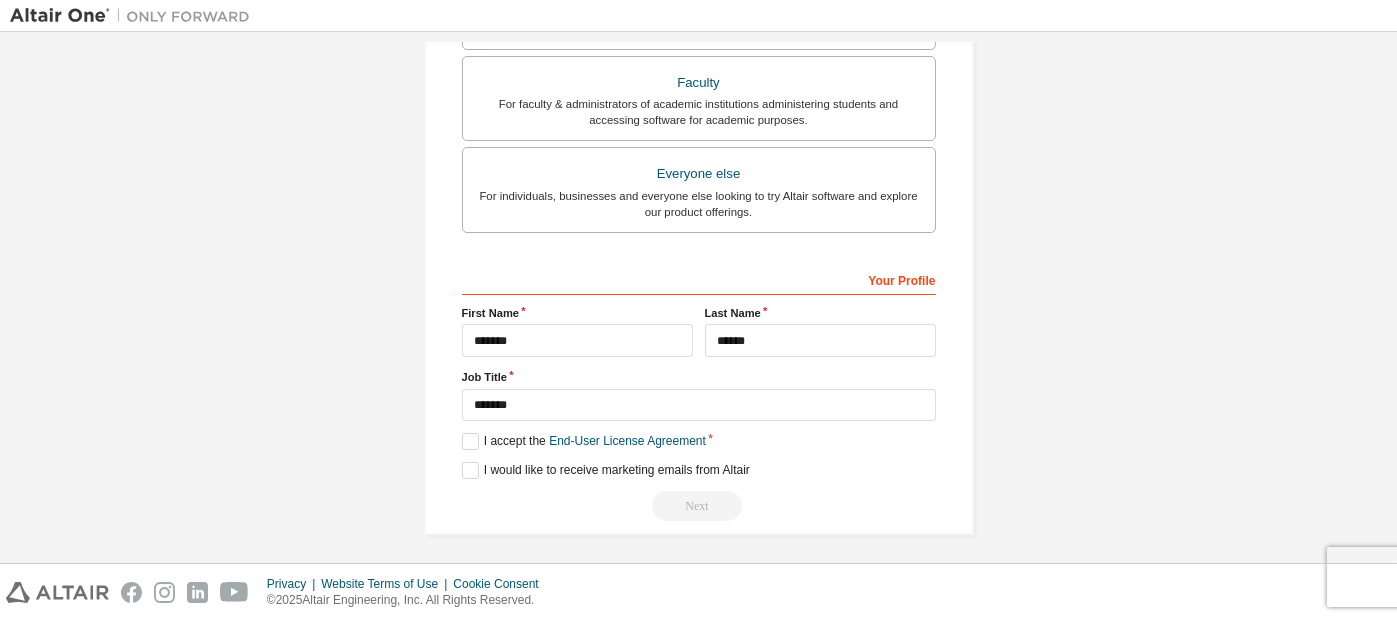 click on "Next" at bounding box center [699, 506] 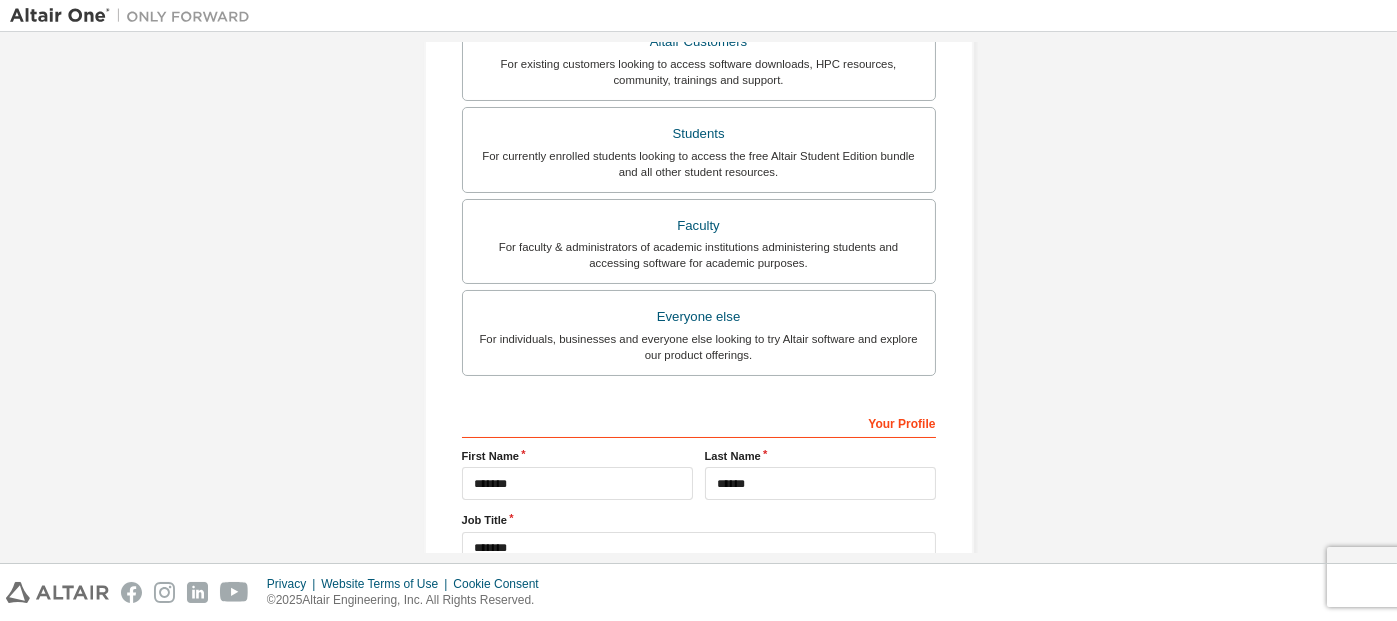 scroll, scrollTop: 390, scrollLeft: 0, axis: vertical 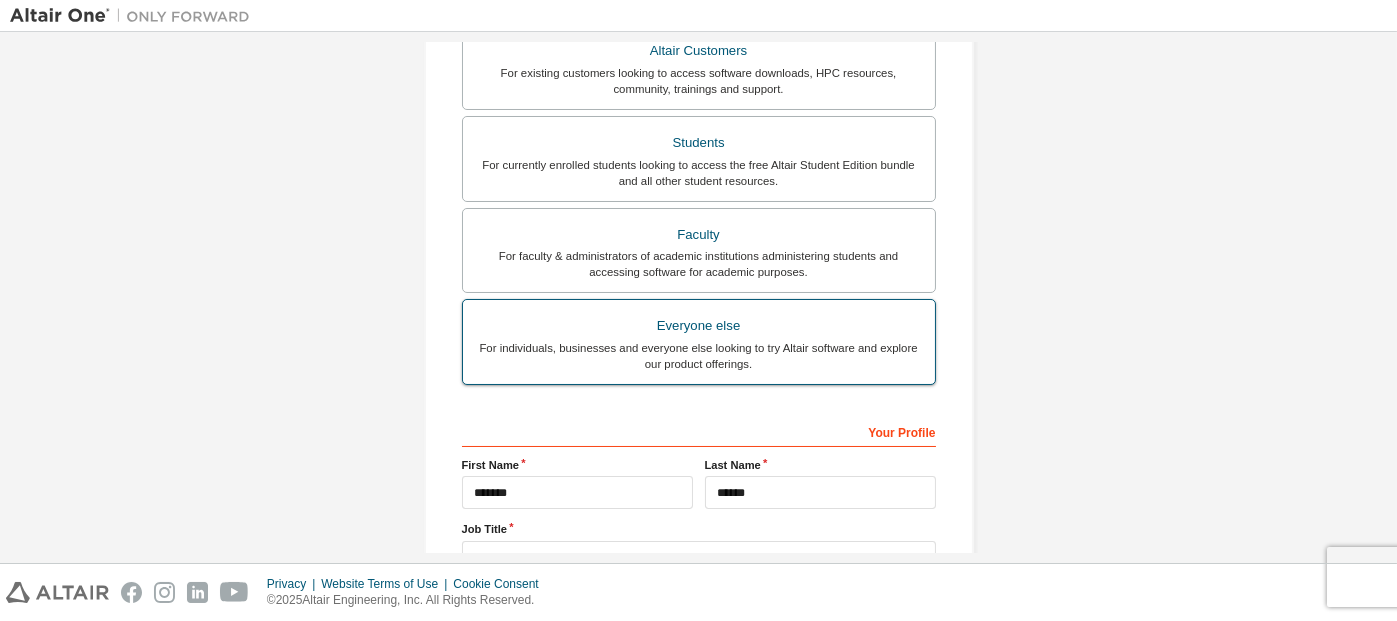 click on "Everyone else" at bounding box center [699, 326] 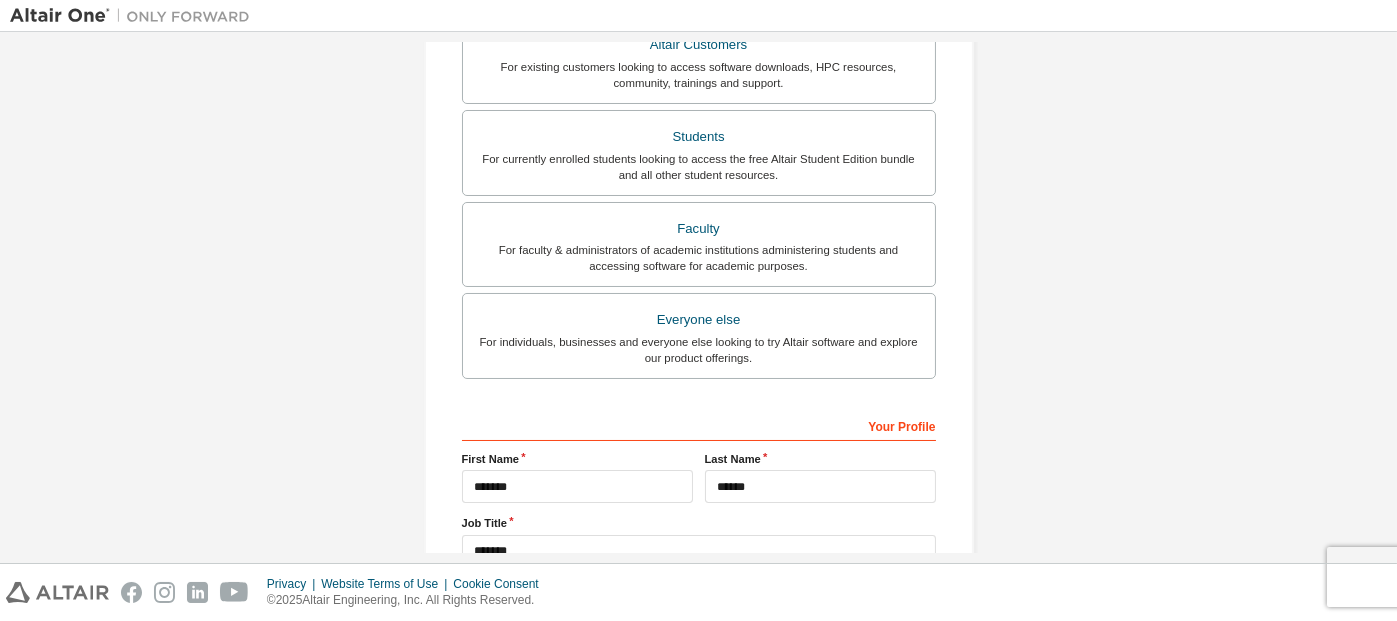 scroll, scrollTop: 390, scrollLeft: 0, axis: vertical 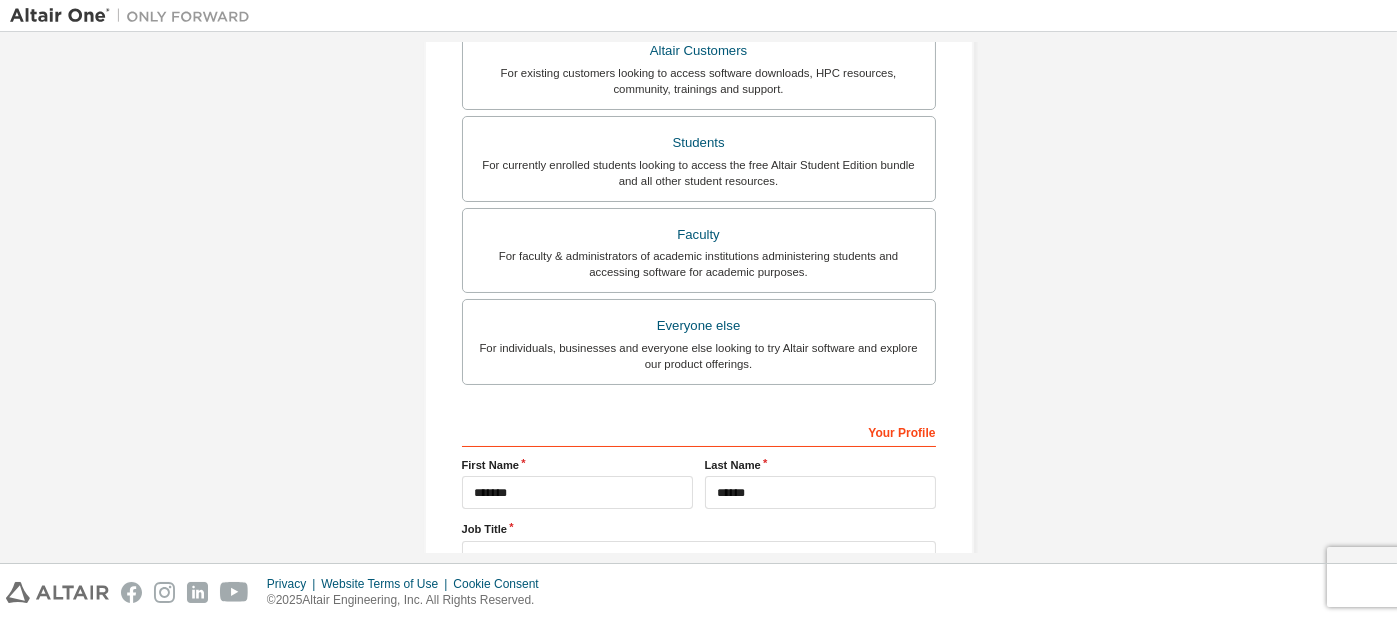 click on "Your Profile" at bounding box center [699, 431] 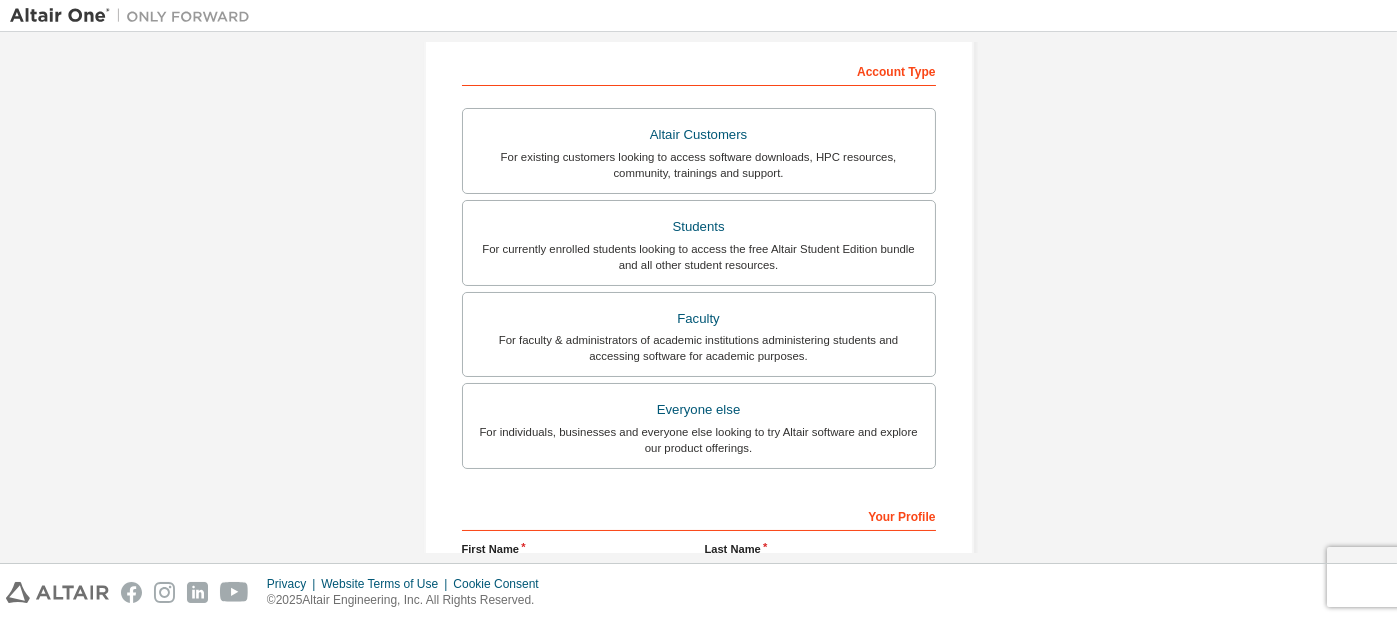 scroll, scrollTop: 303, scrollLeft: 0, axis: vertical 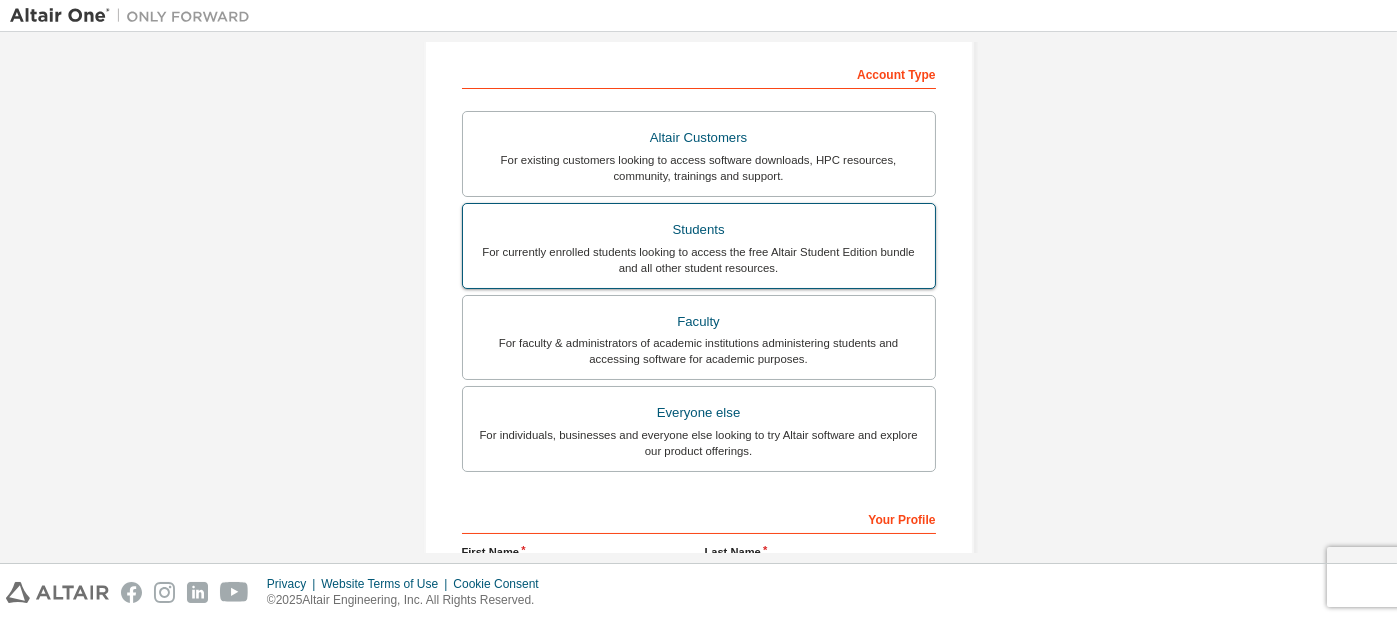 click on "For currently enrolled students looking to access the free Altair Student Edition bundle and all other student resources." at bounding box center [699, 260] 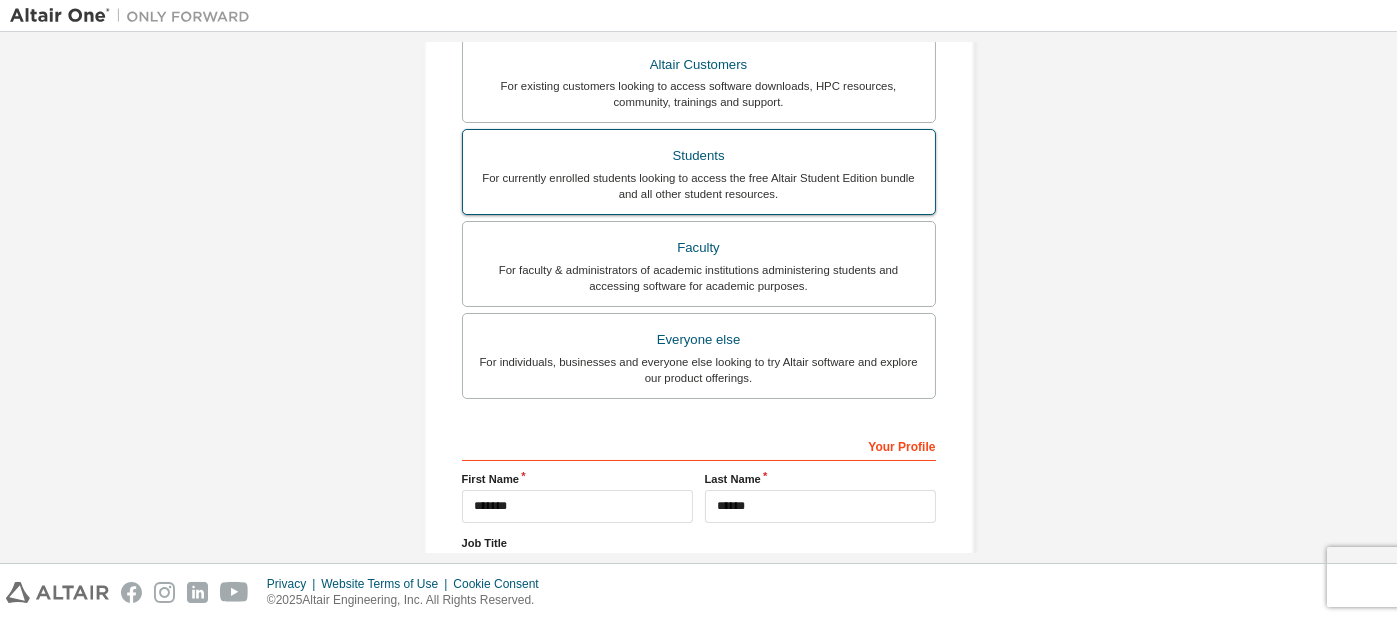 scroll, scrollTop: 594, scrollLeft: 0, axis: vertical 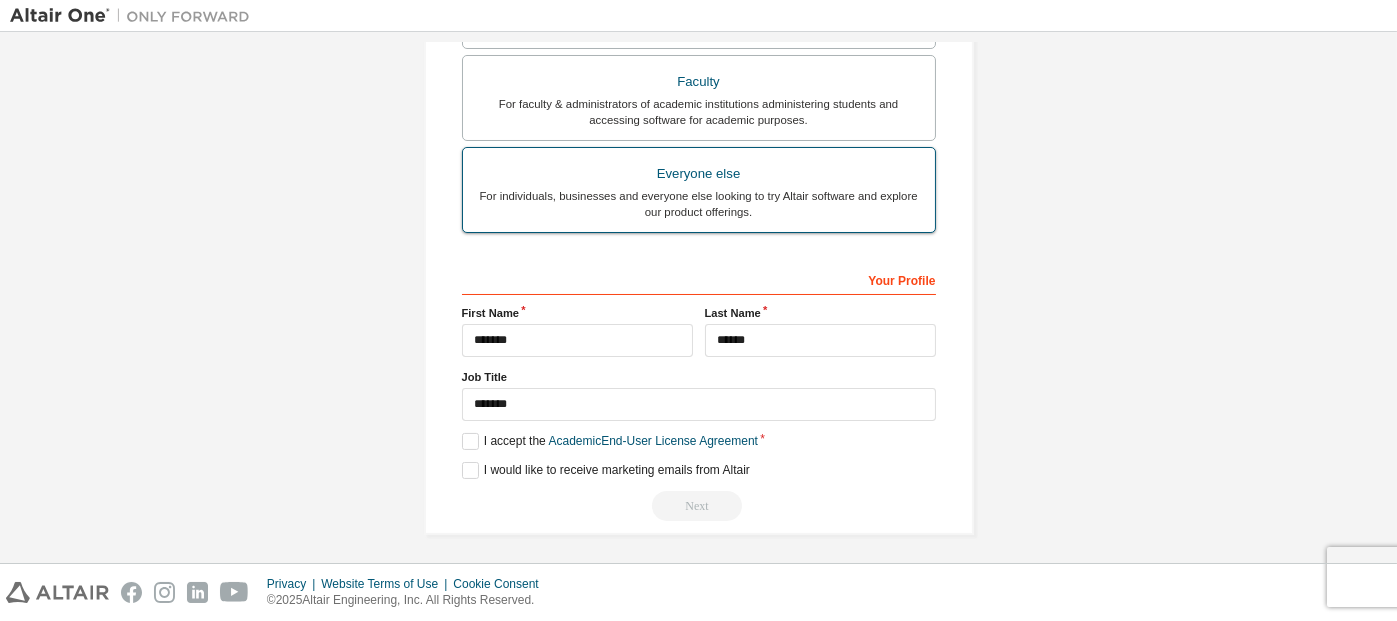 click on "Everyone else" at bounding box center (699, 174) 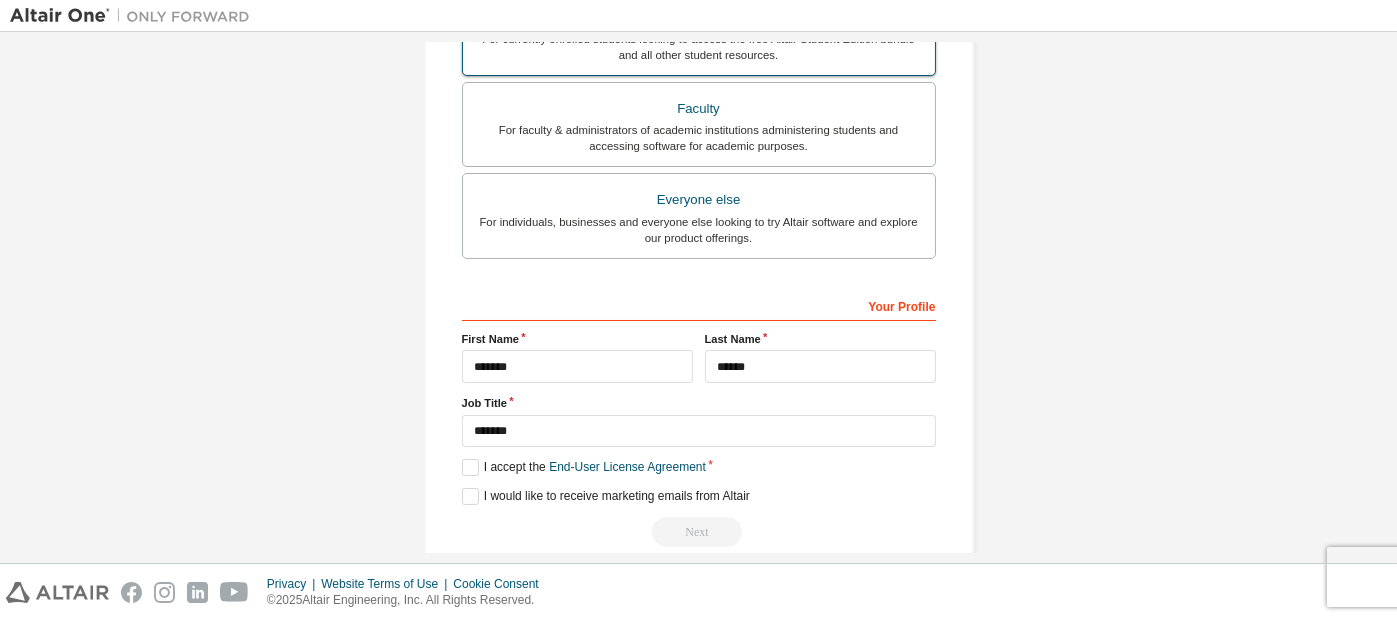 scroll, scrollTop: 542, scrollLeft: 0, axis: vertical 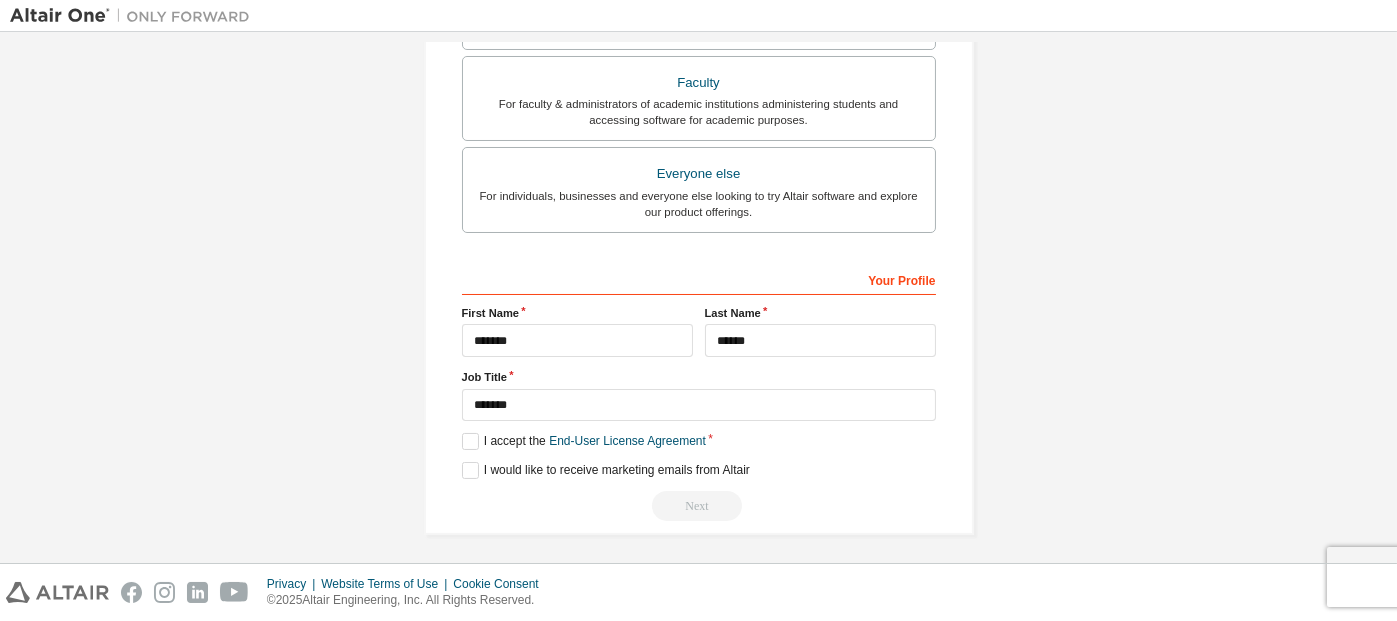 click on "Next" at bounding box center (699, 506) 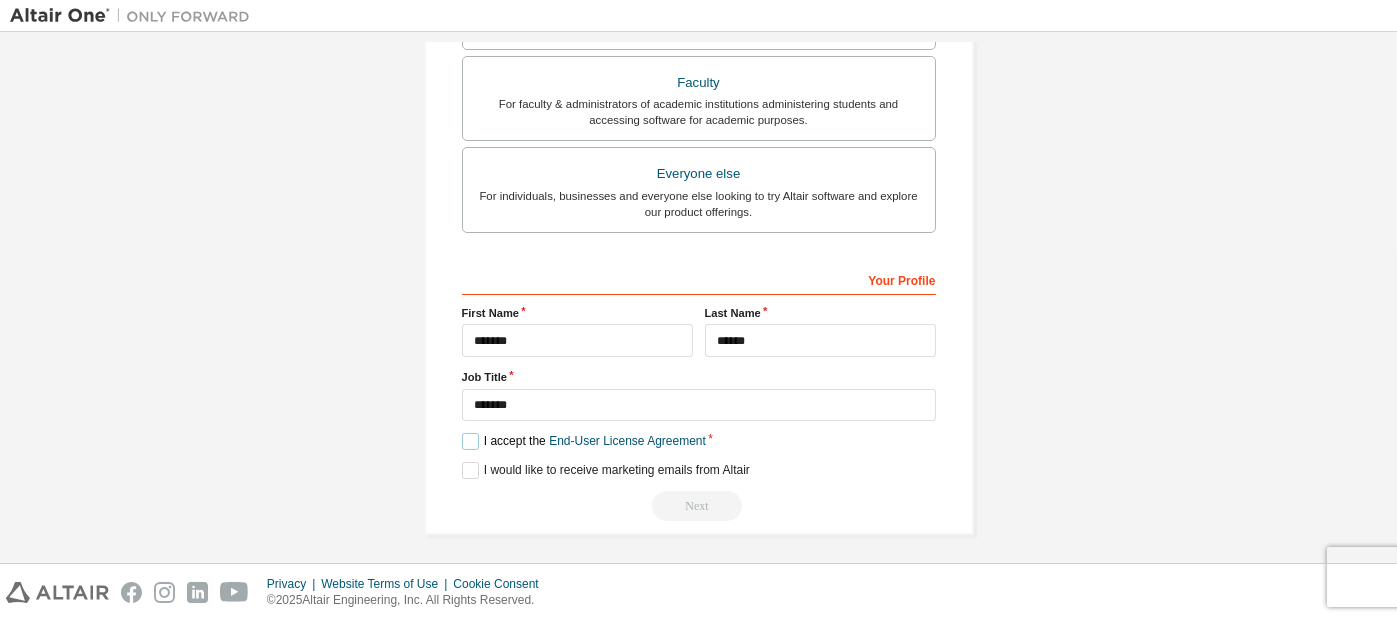click on "I accept the    End-User License Agreement" at bounding box center [584, 441] 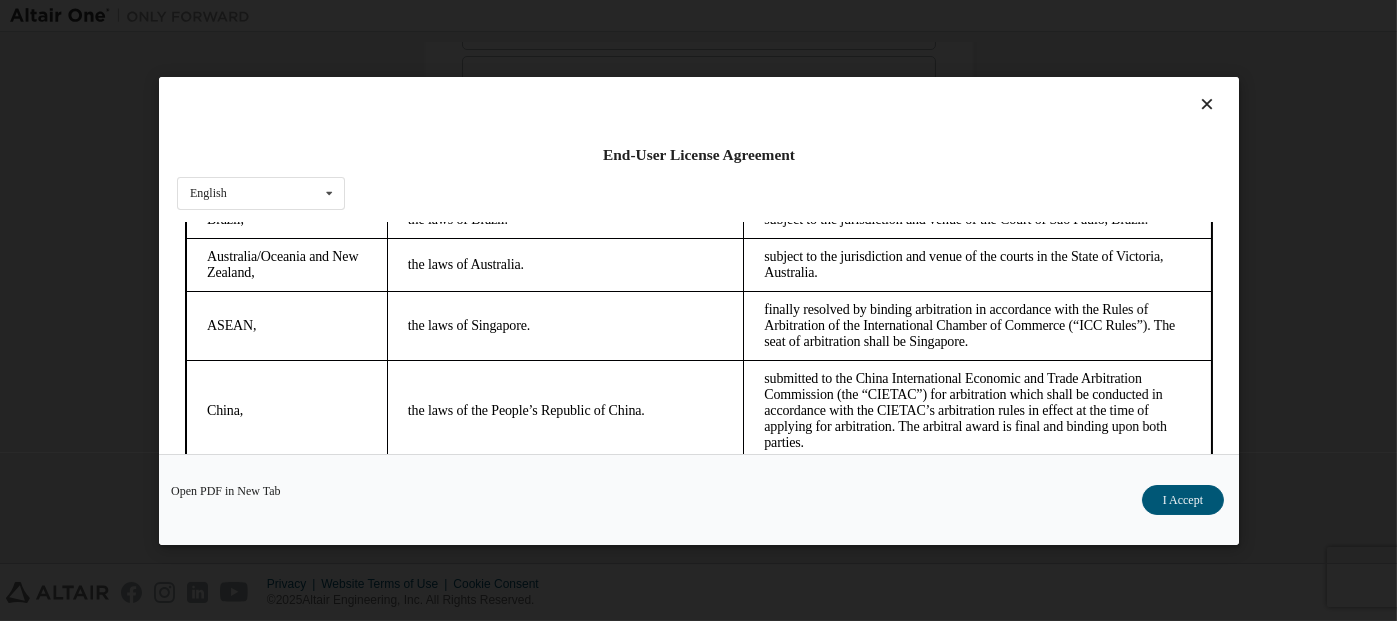 scroll, scrollTop: 5424, scrollLeft: 0, axis: vertical 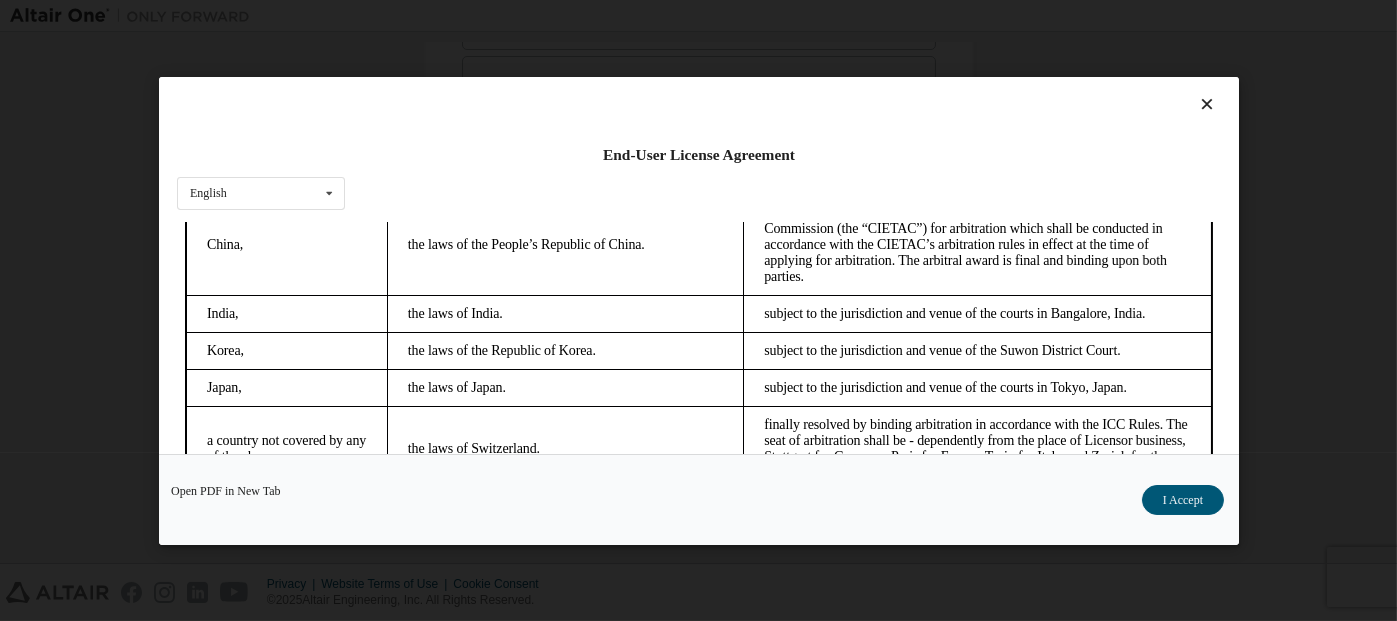 click on "Open PDF in New Tab I Accept" at bounding box center [699, 498] 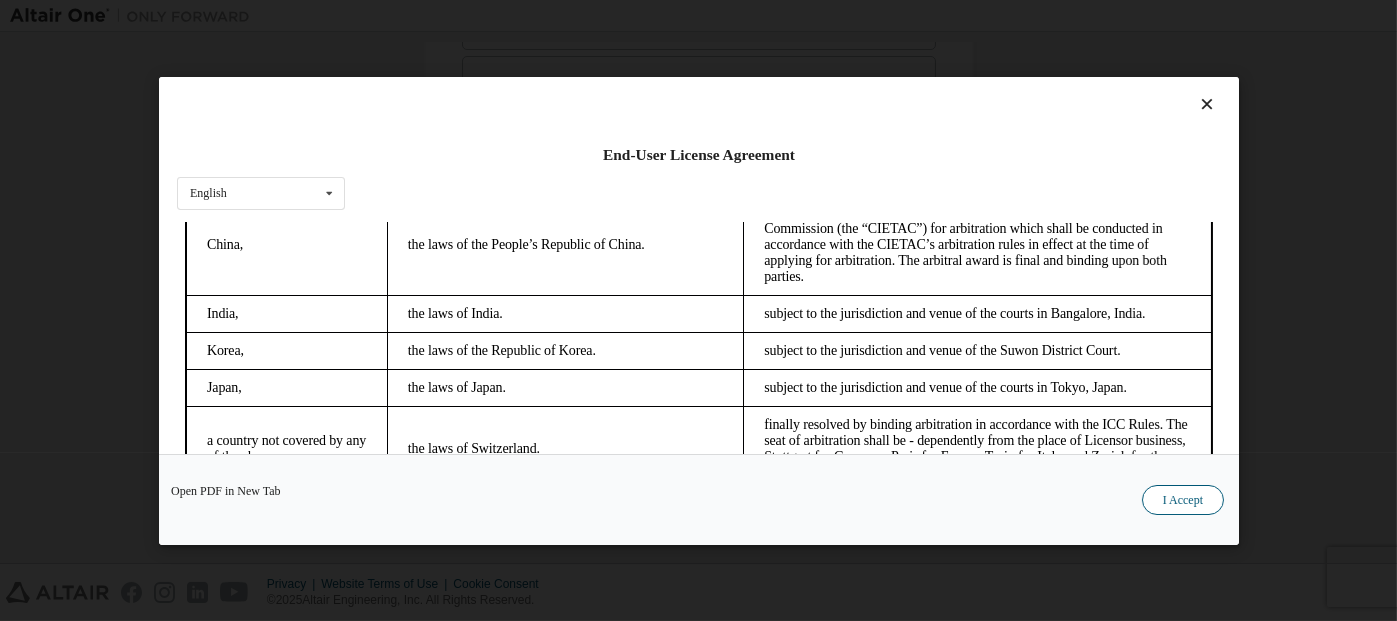 click on "I Accept" at bounding box center [1182, 499] 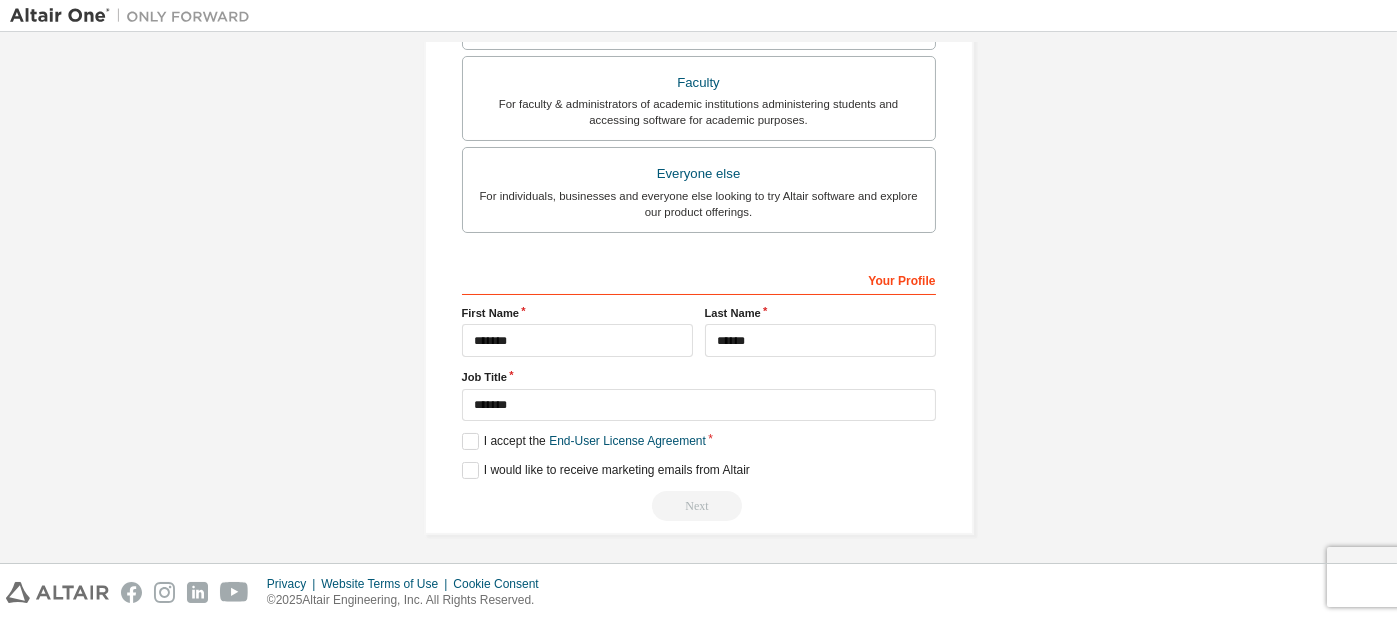 click on "Next" at bounding box center [699, 506] 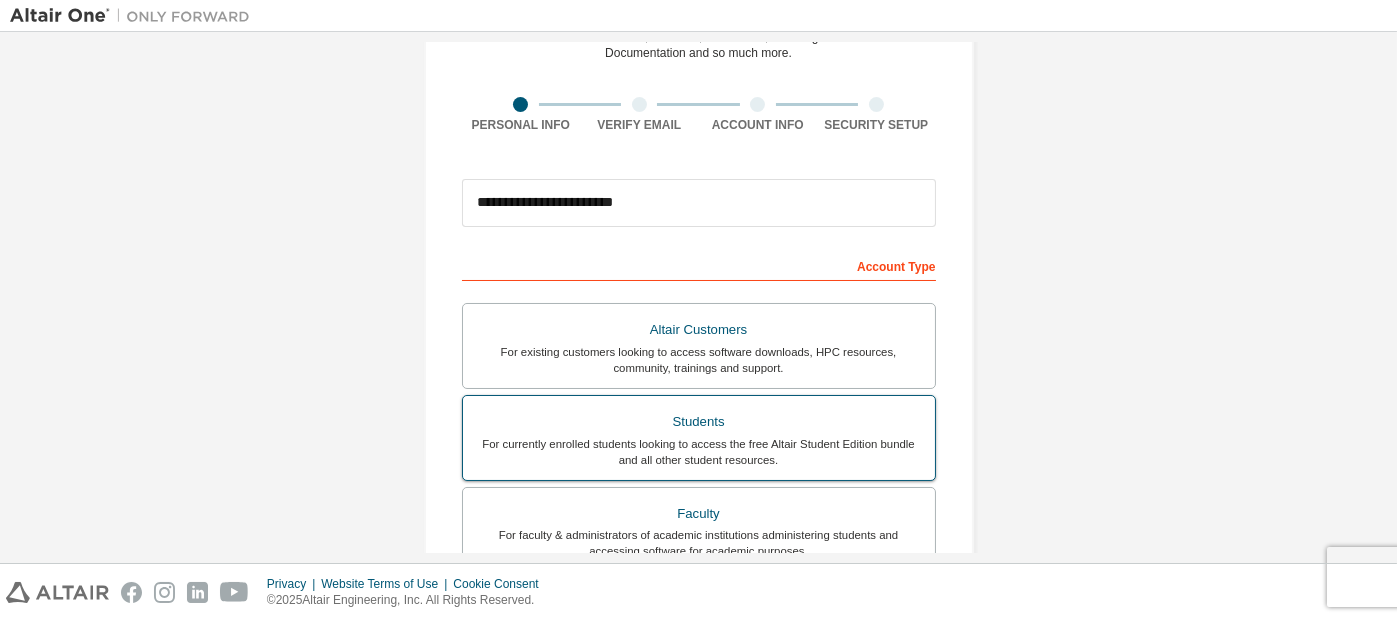 scroll, scrollTop: 111, scrollLeft: 0, axis: vertical 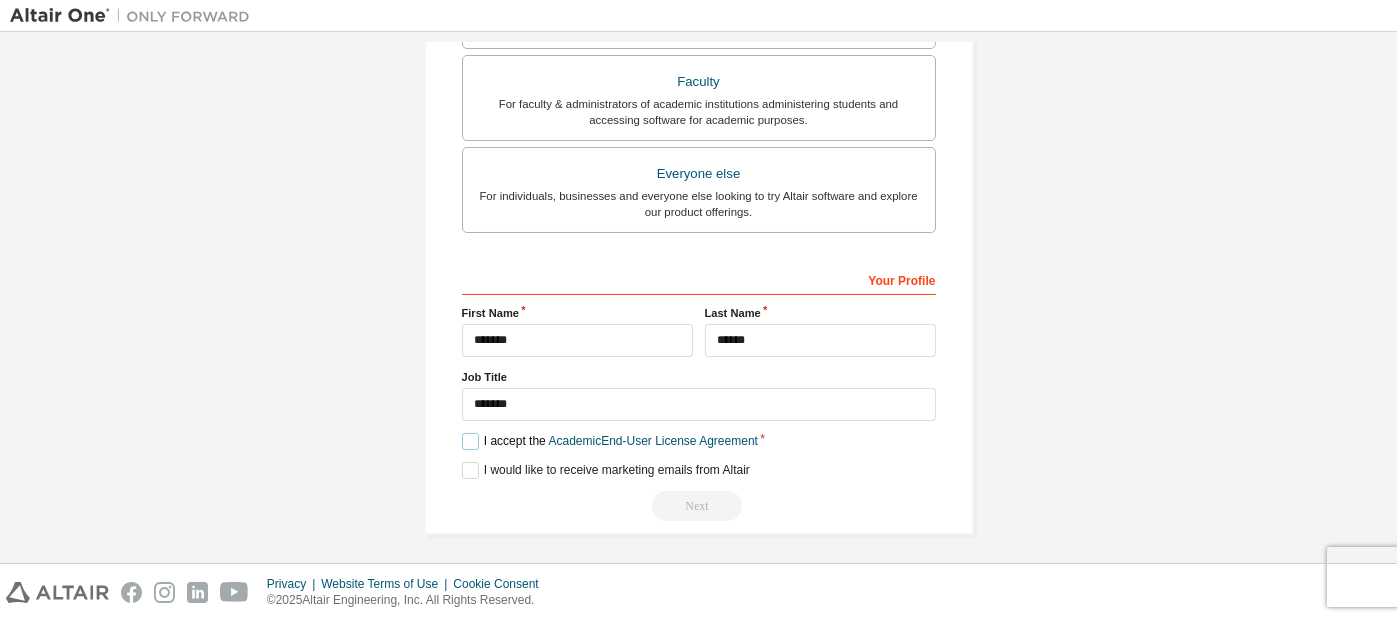 click on "I accept the   Academic   End-User License Agreement" at bounding box center (610, 441) 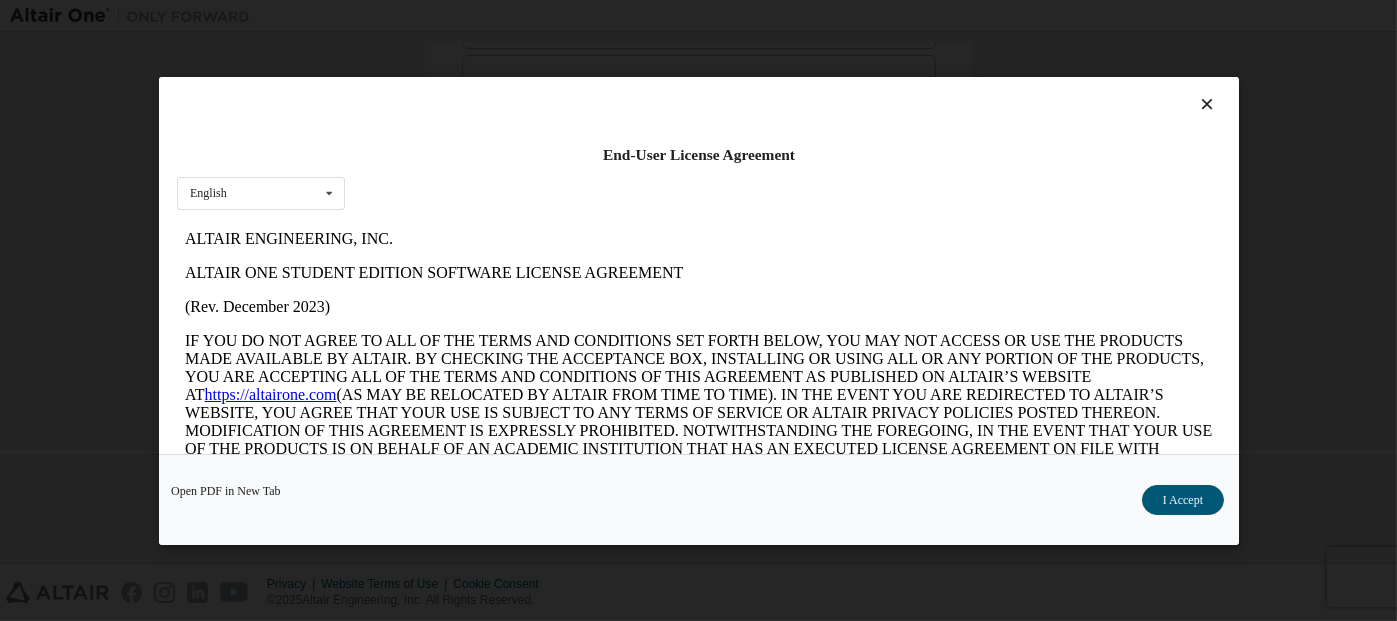 scroll, scrollTop: 0, scrollLeft: 0, axis: both 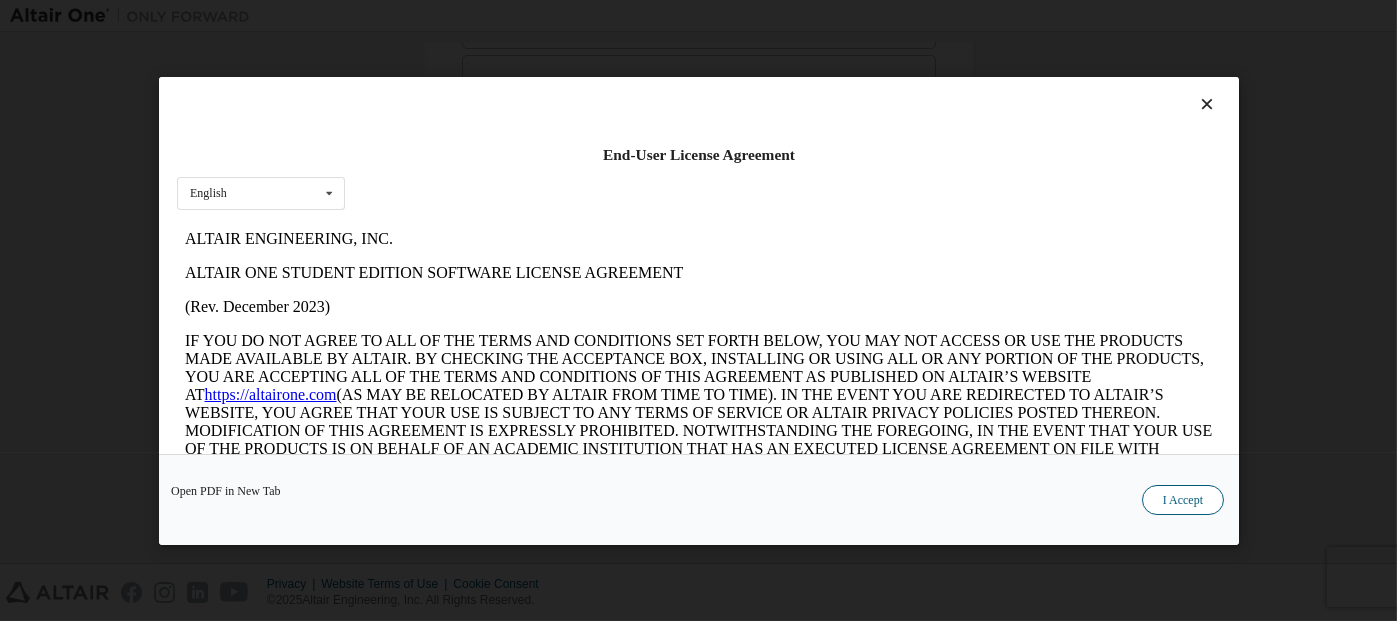 click on "I Accept" at bounding box center [1182, 499] 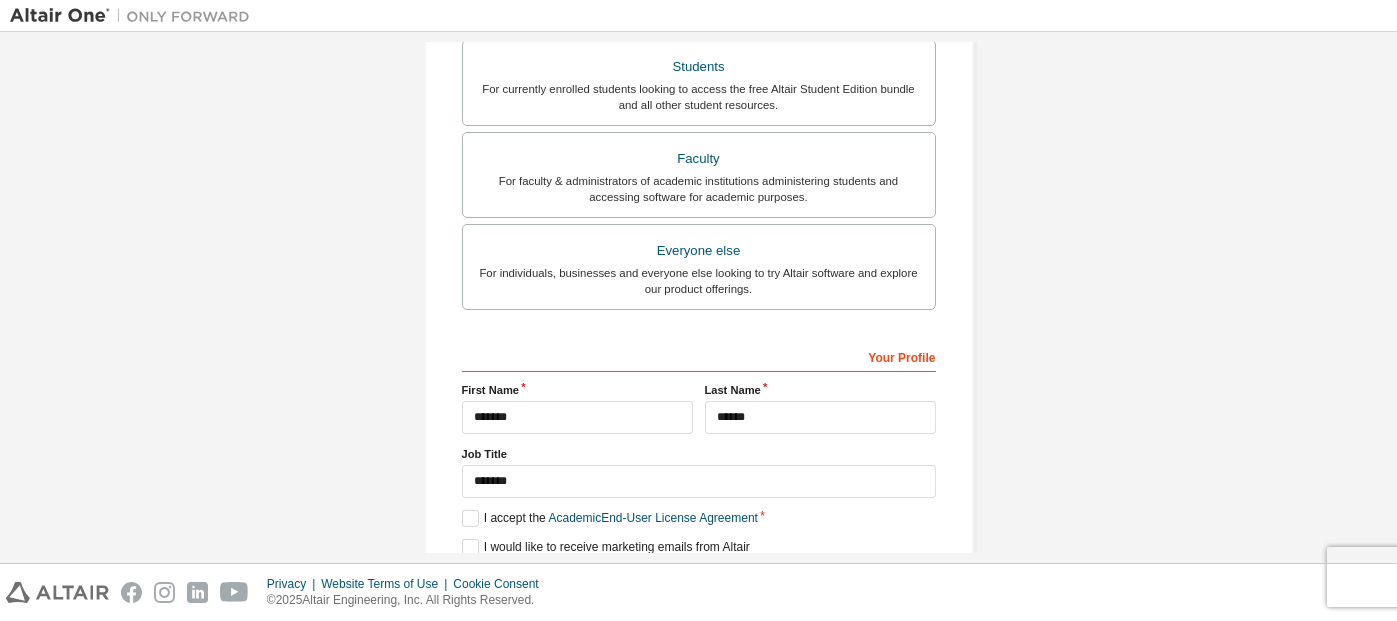 scroll, scrollTop: 538, scrollLeft: 0, axis: vertical 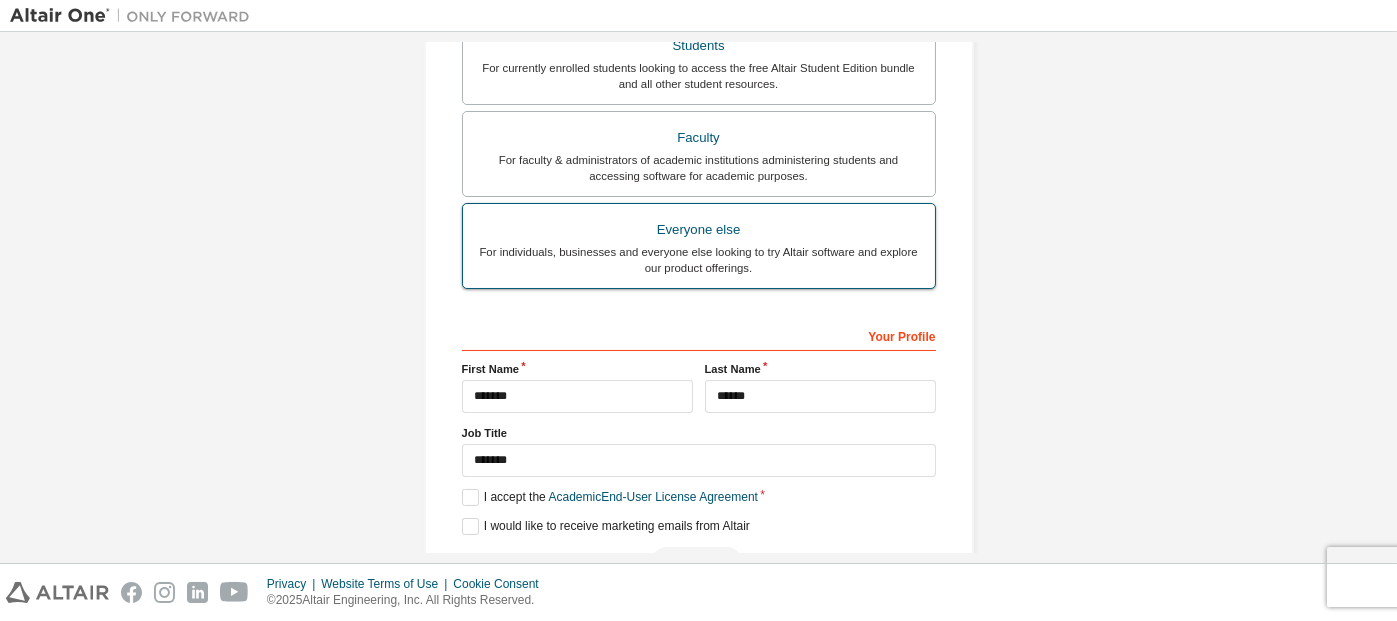 click on "For individuals, businesses and everyone else looking to try Altair software and explore our product offerings." at bounding box center [699, 260] 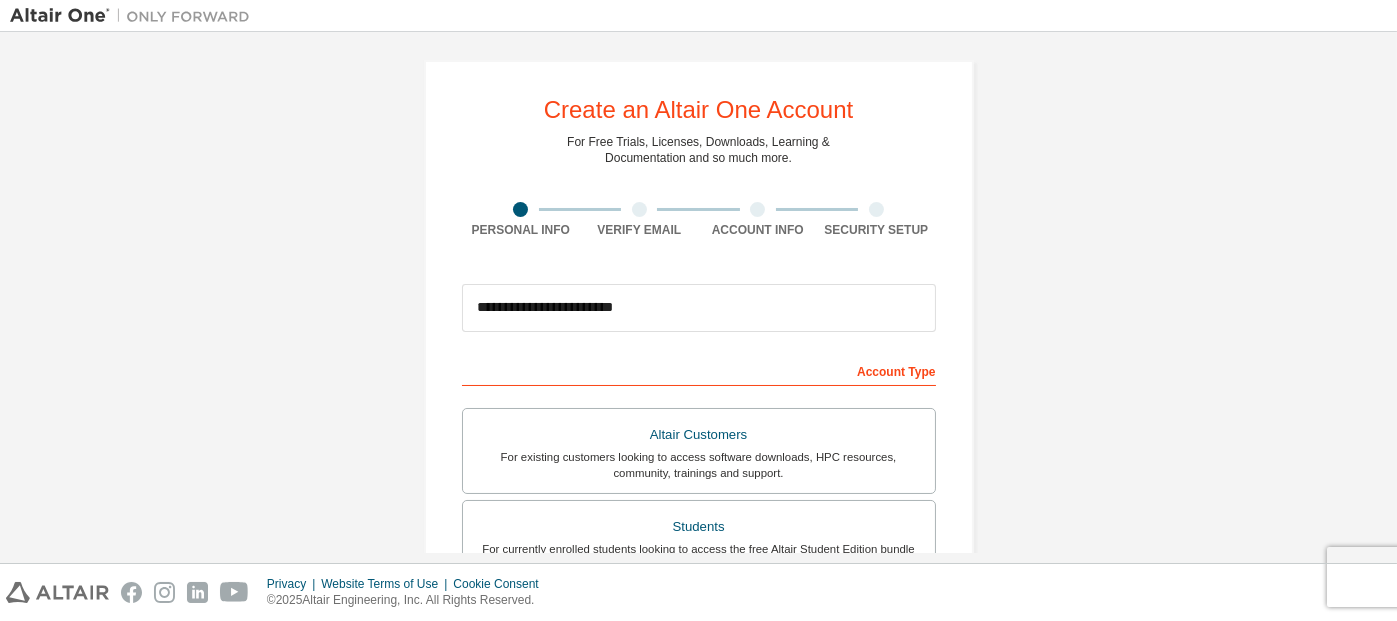 scroll, scrollTop: 0, scrollLeft: 0, axis: both 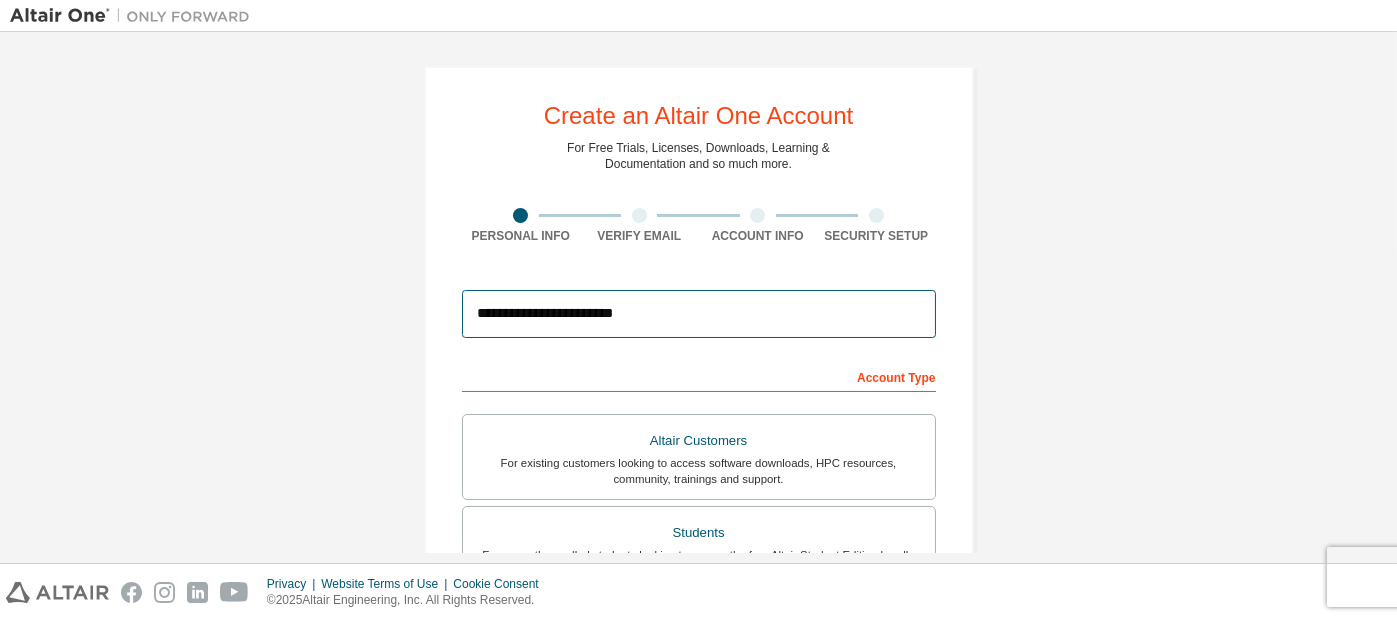 click on "**********" at bounding box center [699, 314] 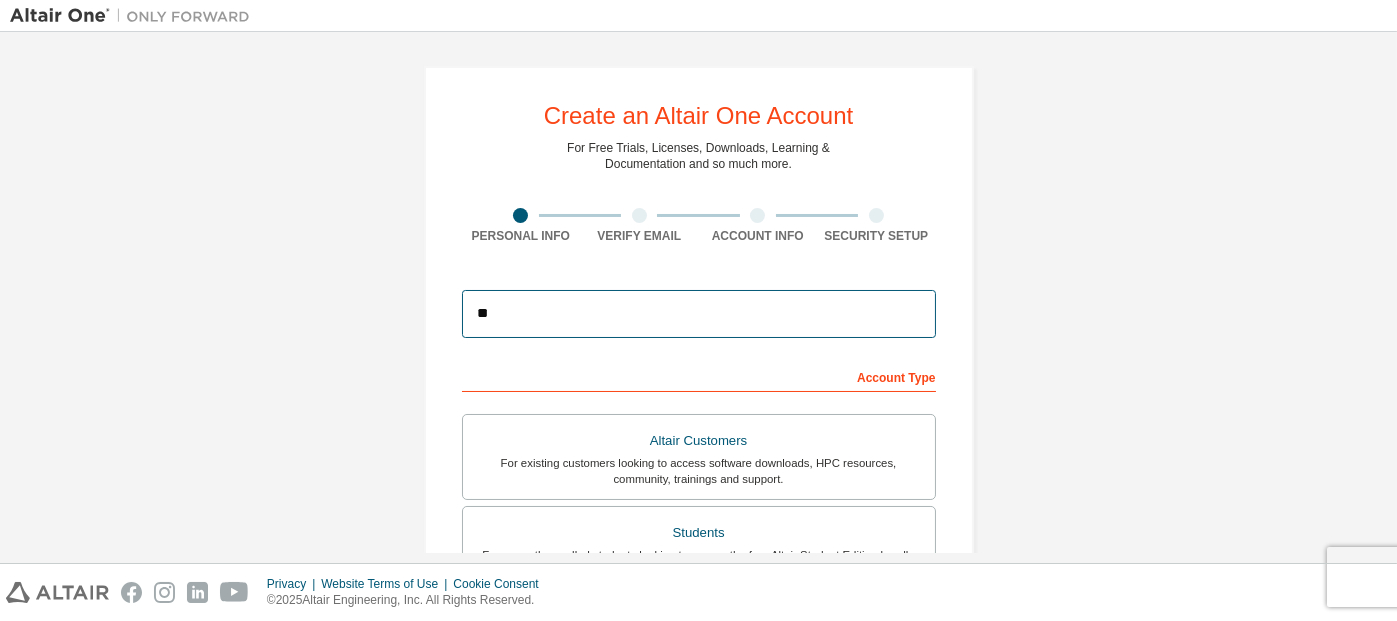 type on "*" 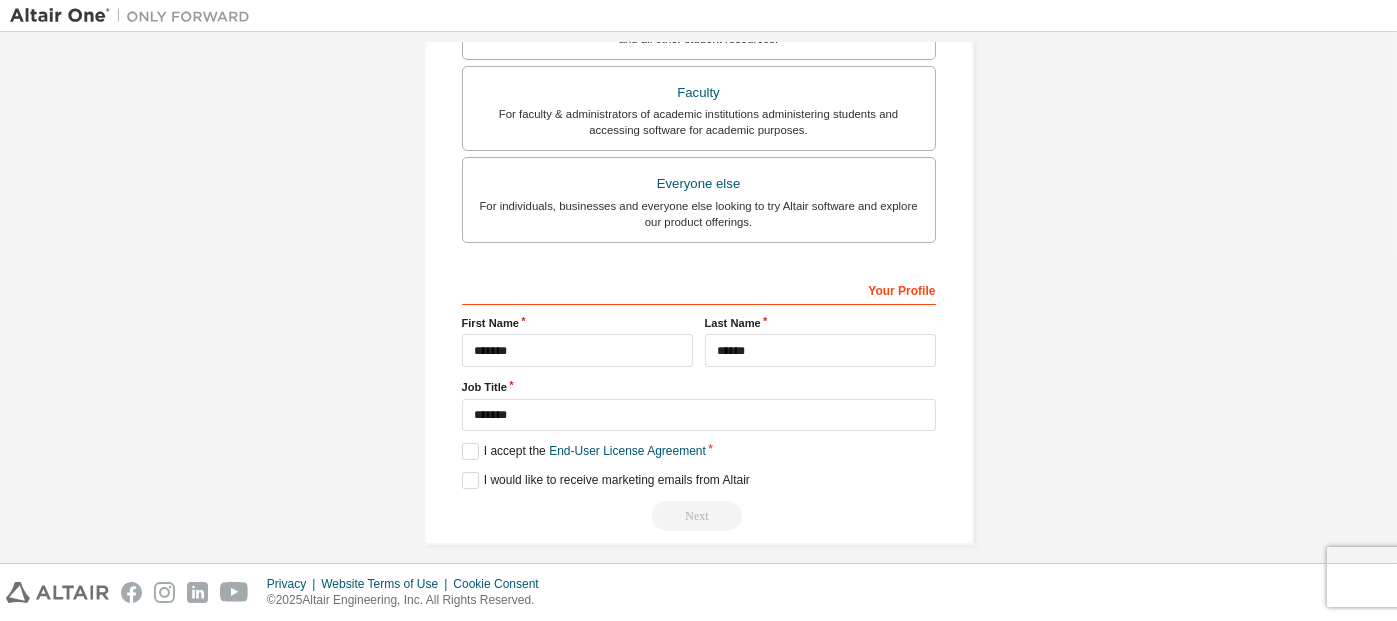 scroll, scrollTop: 542, scrollLeft: 0, axis: vertical 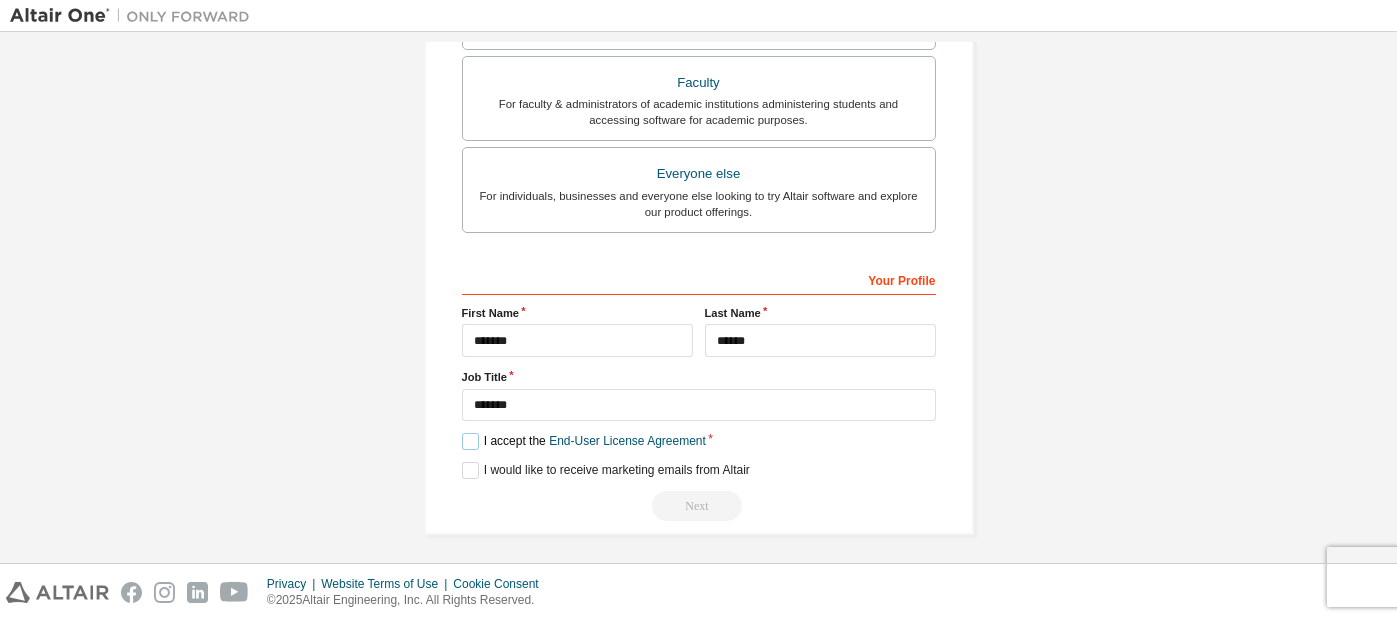 click on "I accept the    End-User License Agreement" at bounding box center (584, 441) 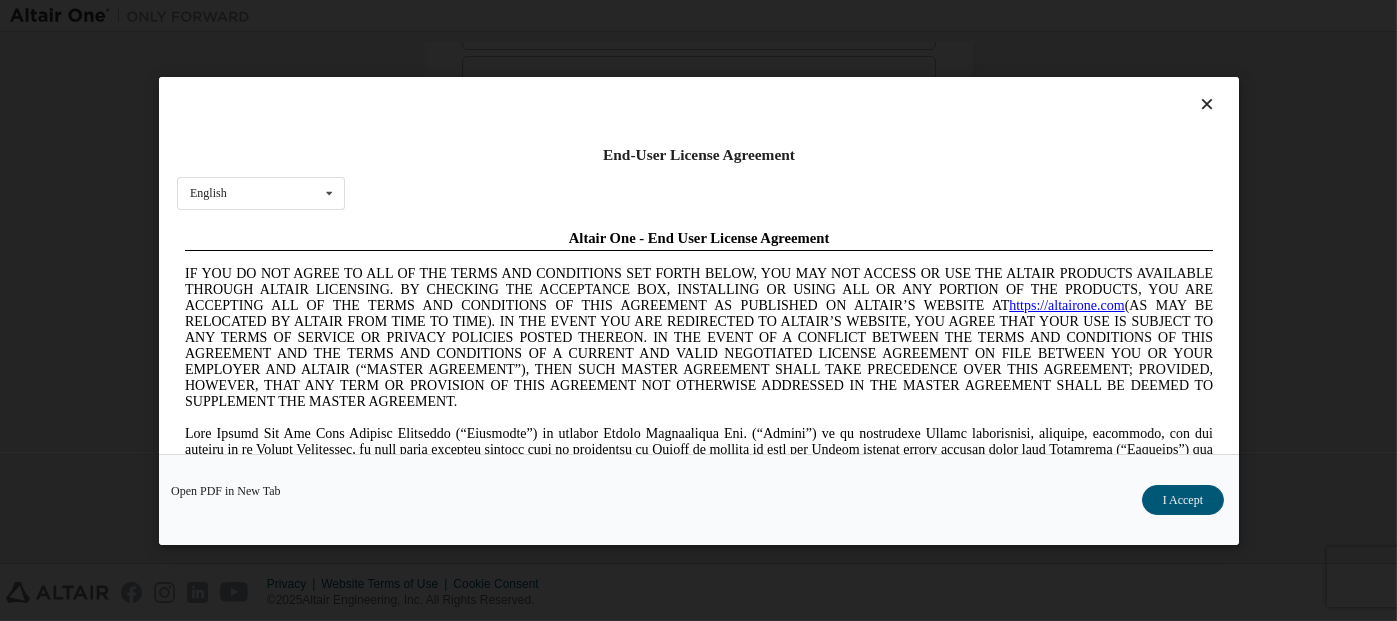 scroll, scrollTop: 0, scrollLeft: 0, axis: both 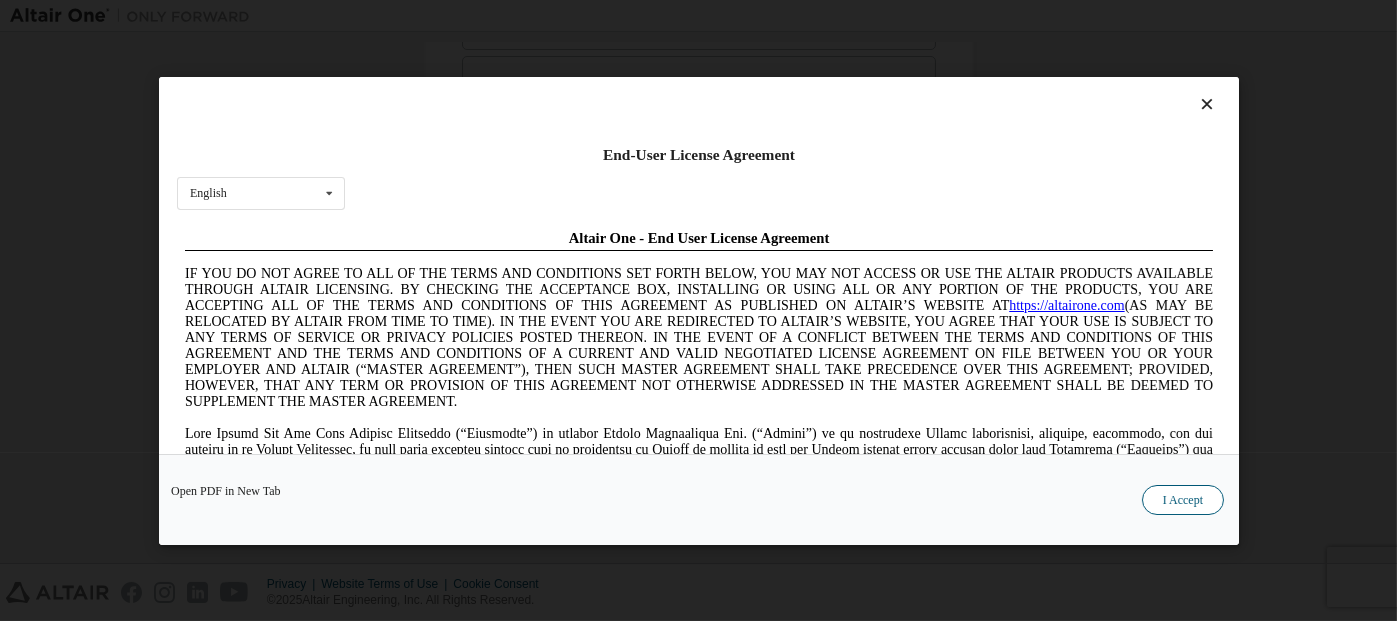 click on "I Accept" at bounding box center (1182, 499) 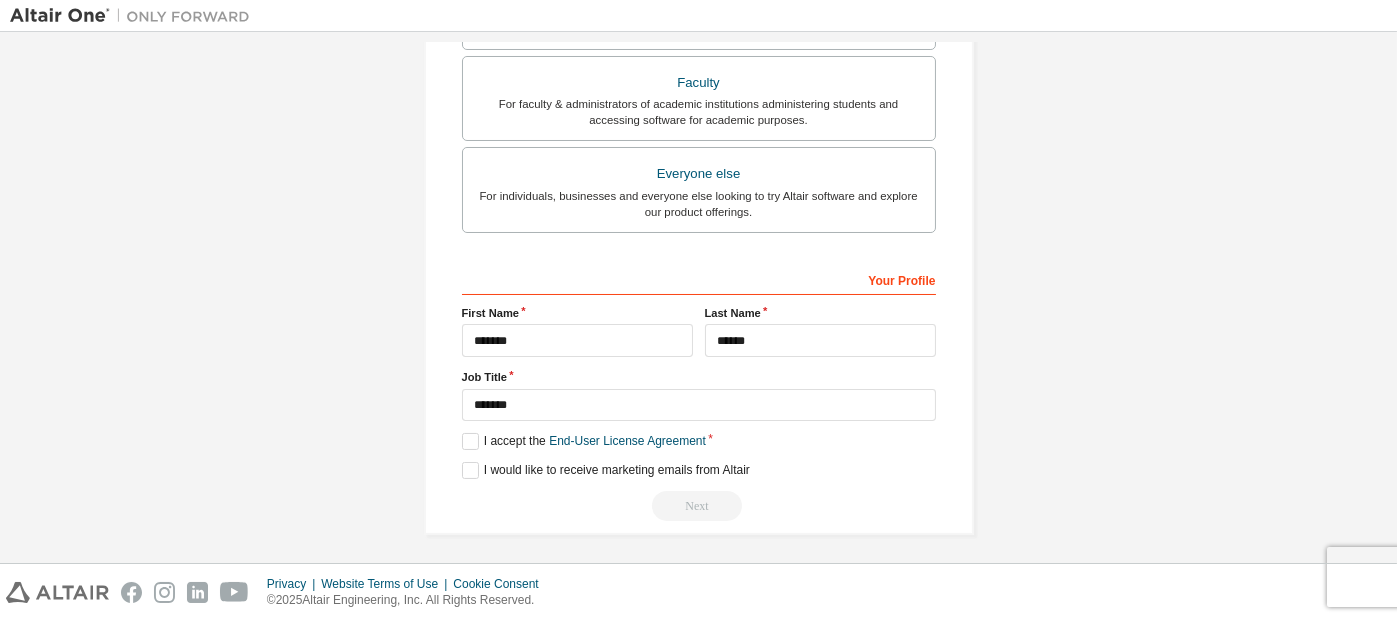 click on "Next" at bounding box center (699, 506) 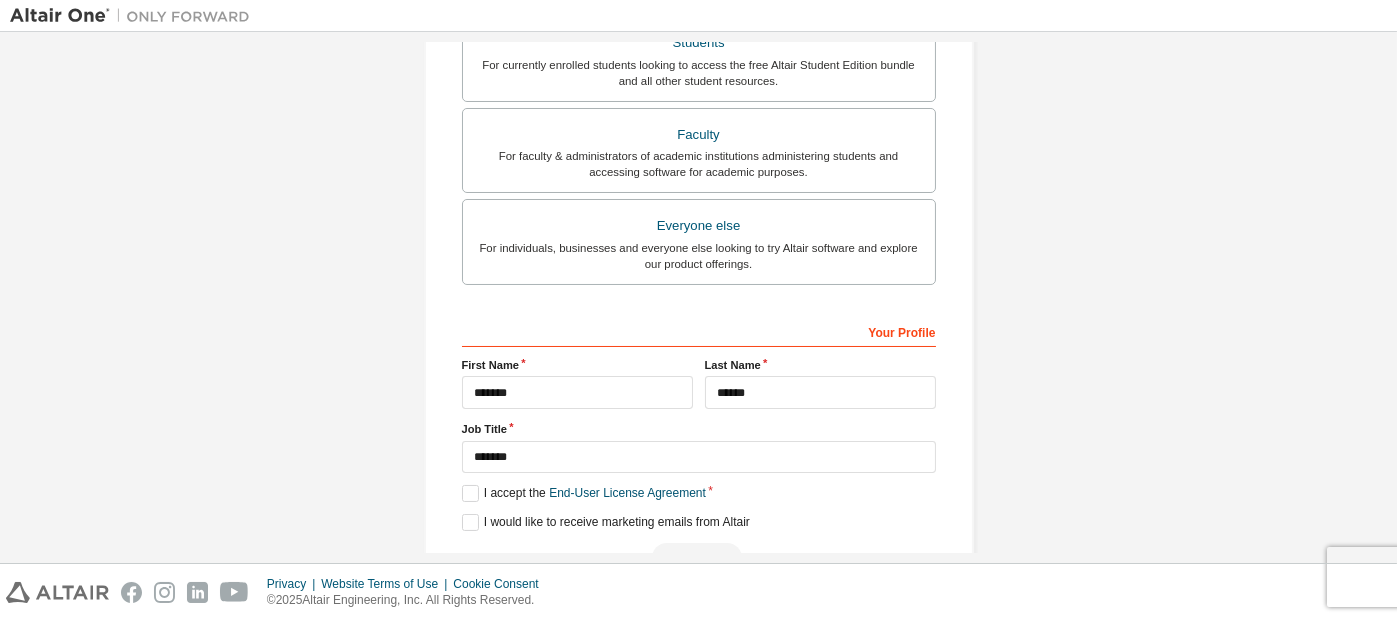 scroll, scrollTop: 542, scrollLeft: 0, axis: vertical 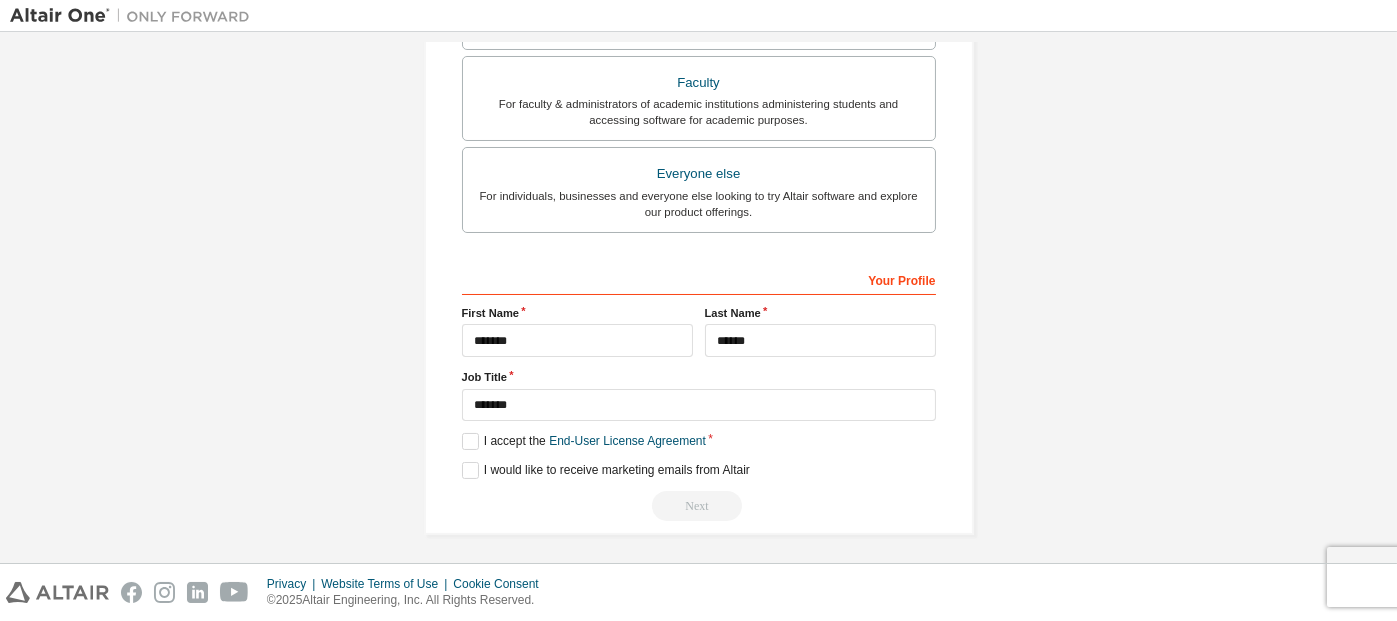 click on "Next" at bounding box center [699, 506] 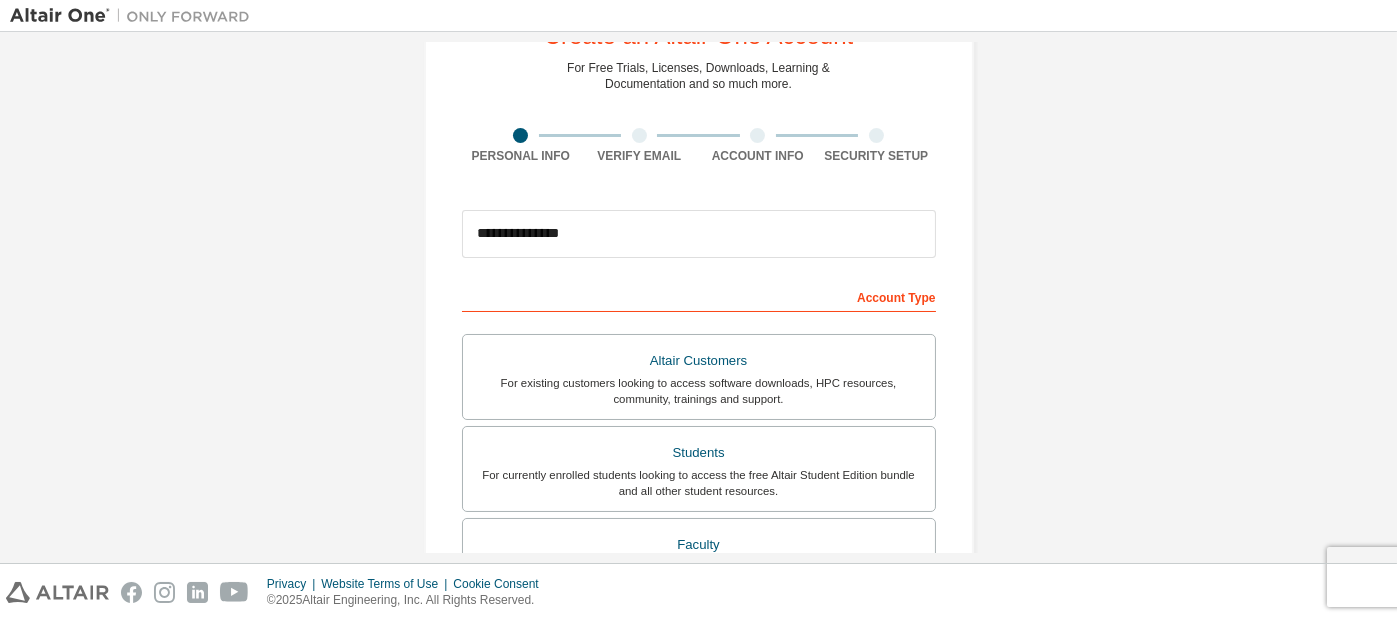 scroll, scrollTop: 0, scrollLeft: 0, axis: both 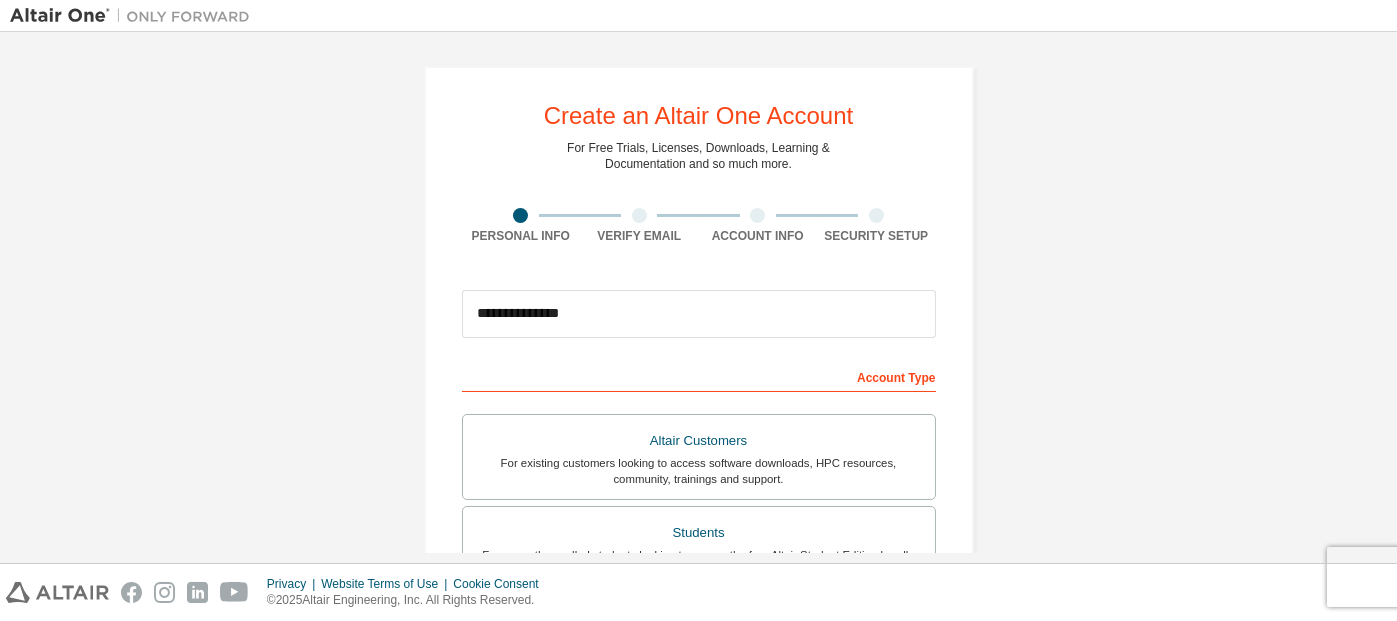click at bounding box center [639, 215] 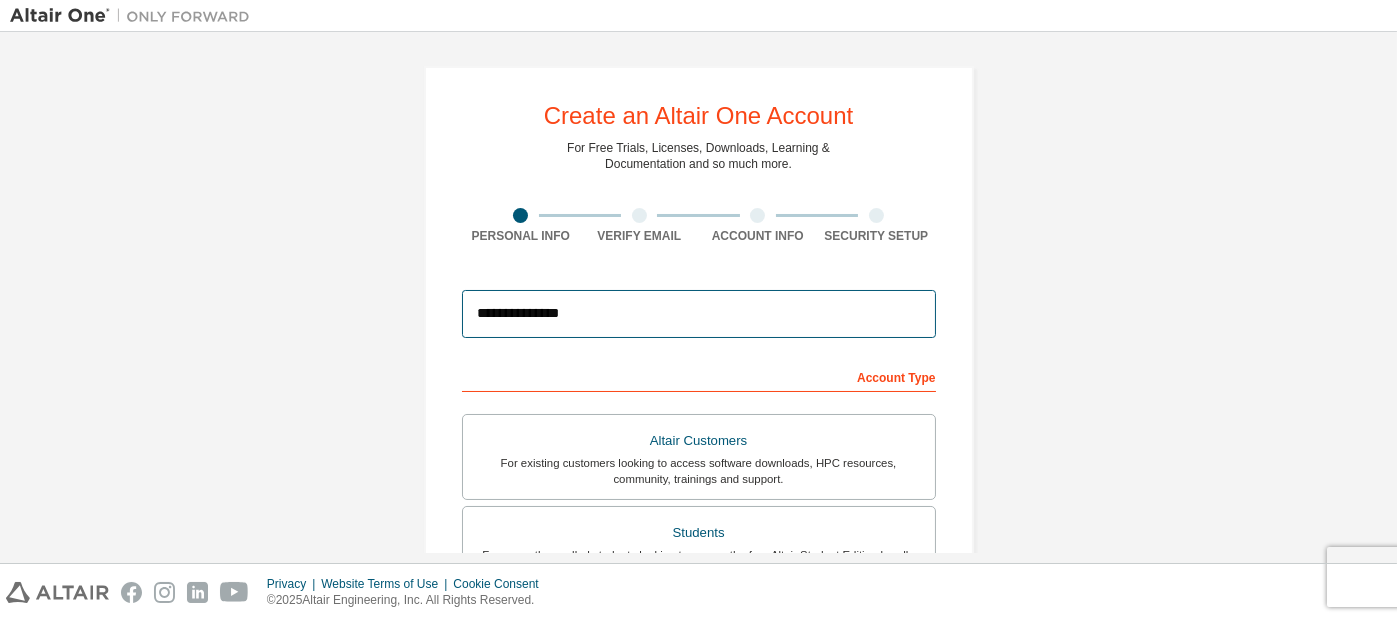 click on "**********" at bounding box center (699, 314) 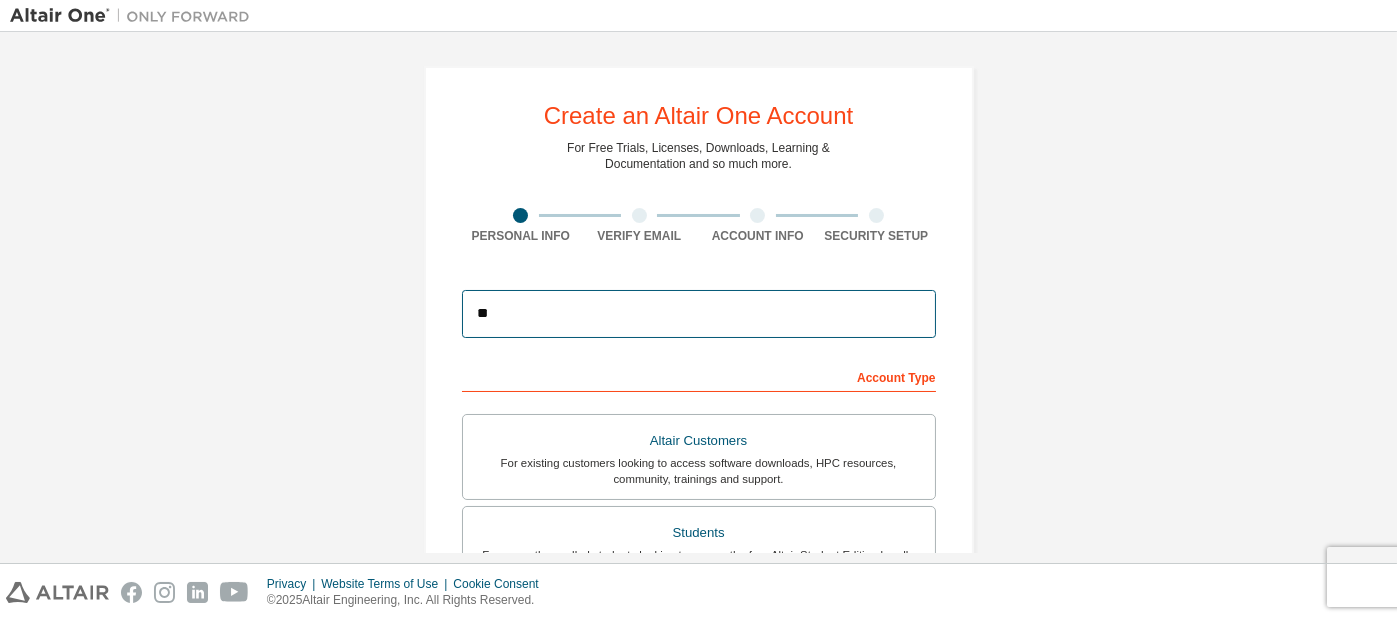 type on "*" 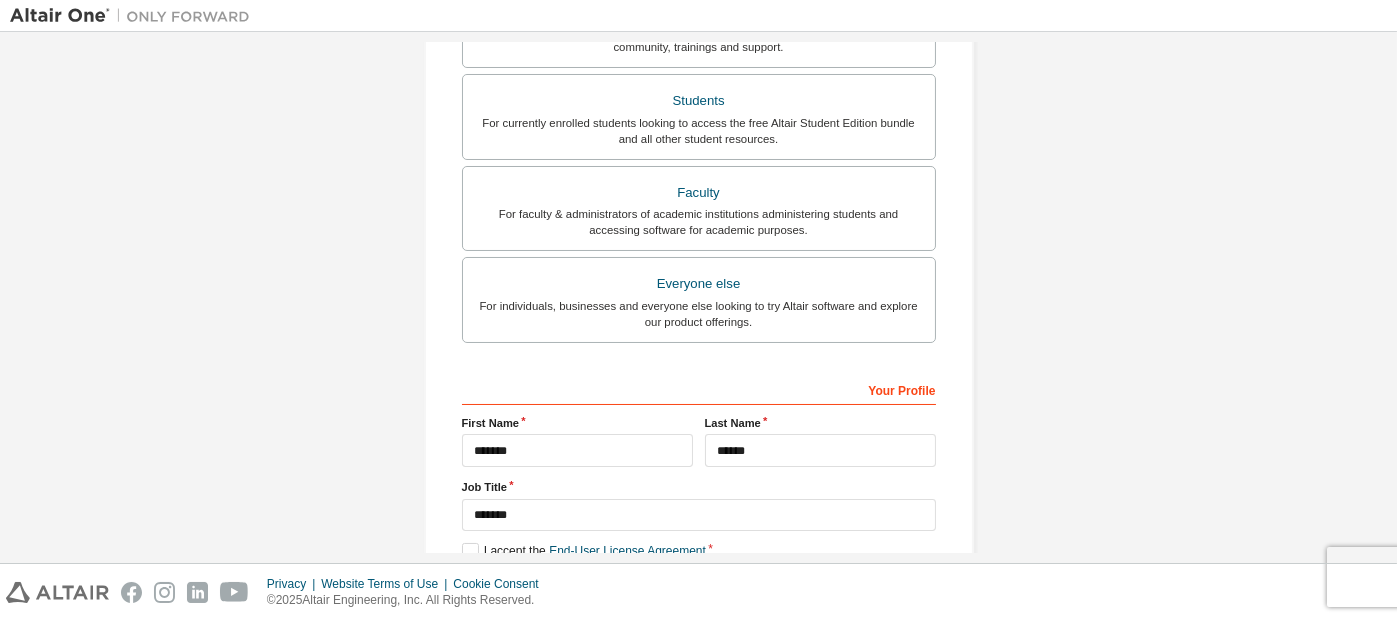 scroll, scrollTop: 445, scrollLeft: 0, axis: vertical 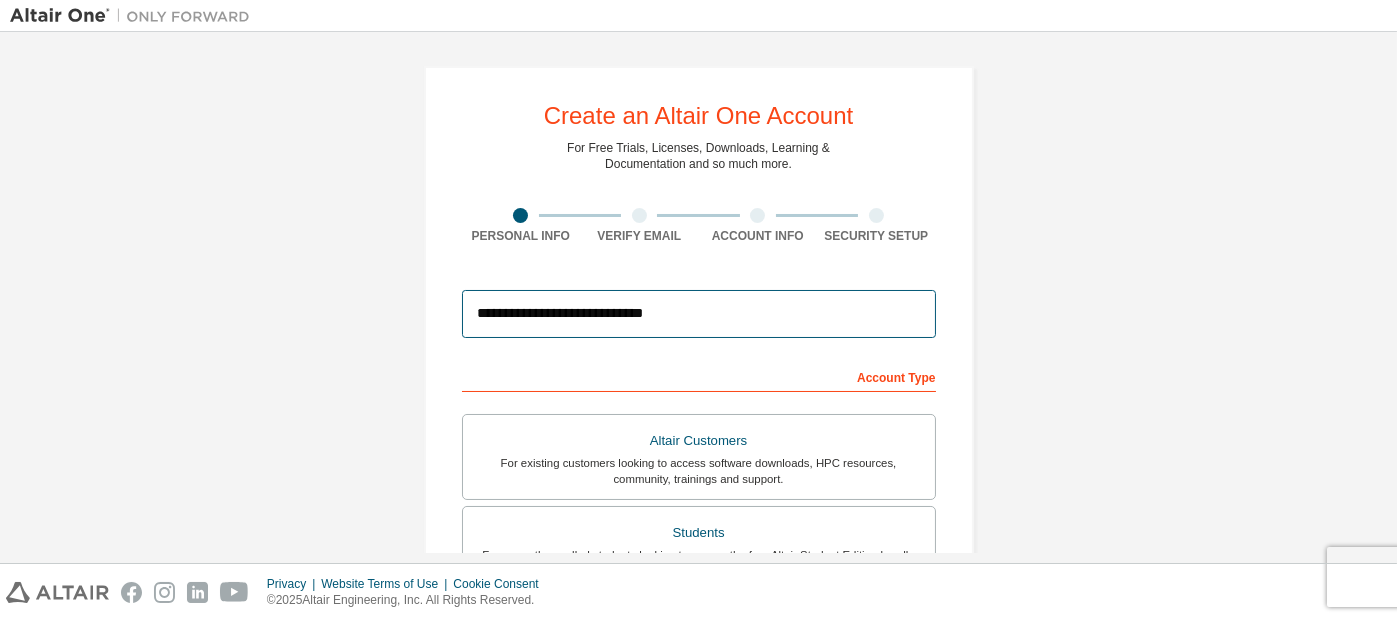 click on "**********" at bounding box center [699, 314] 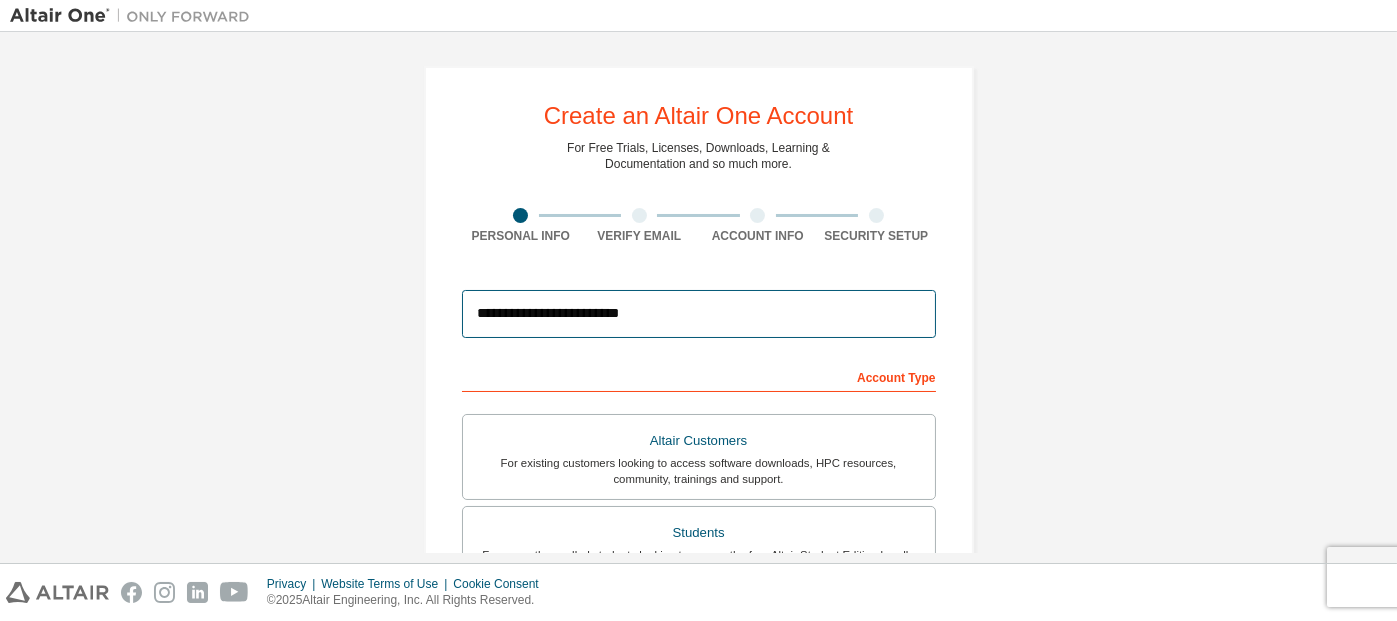 type on "**********" 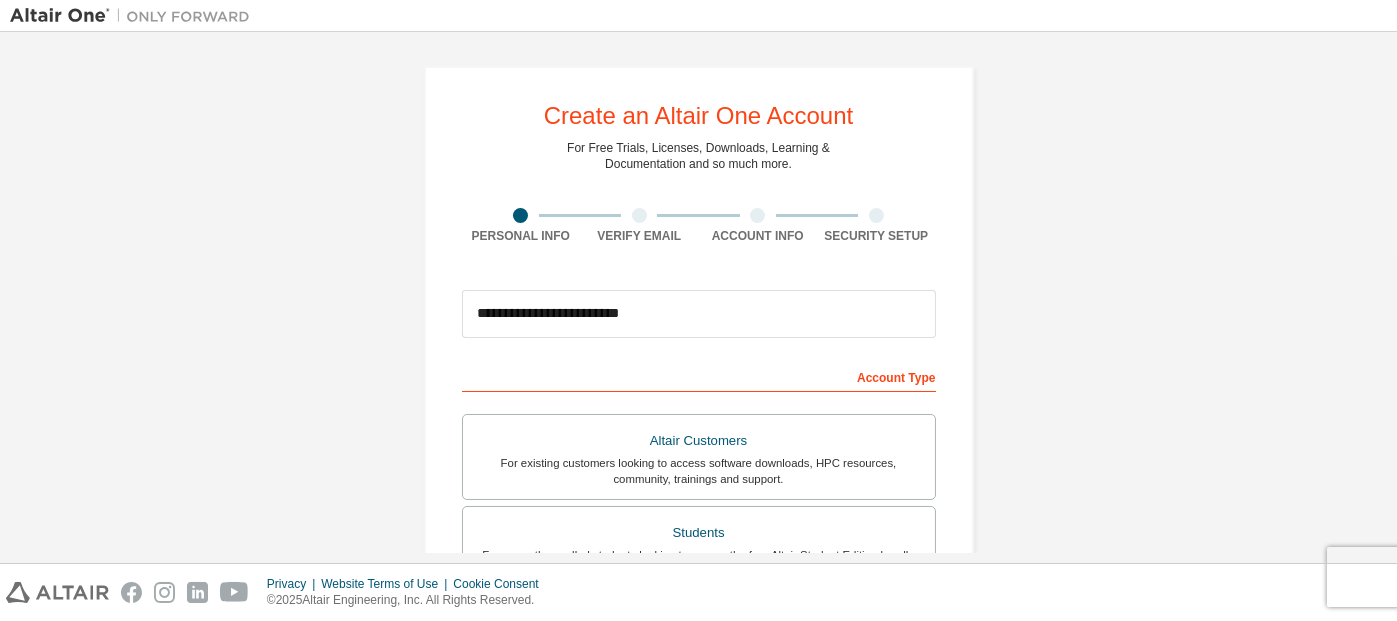 click on "Account Type" at bounding box center (699, 376) 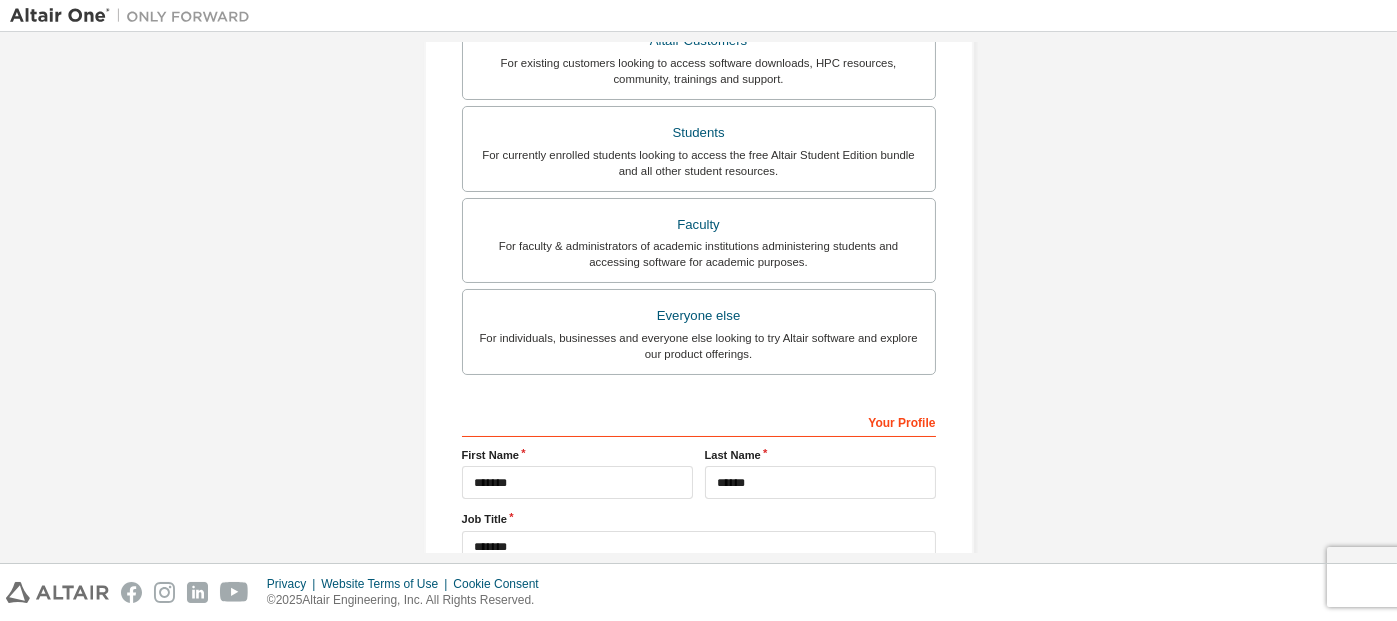 scroll, scrollTop: 542, scrollLeft: 0, axis: vertical 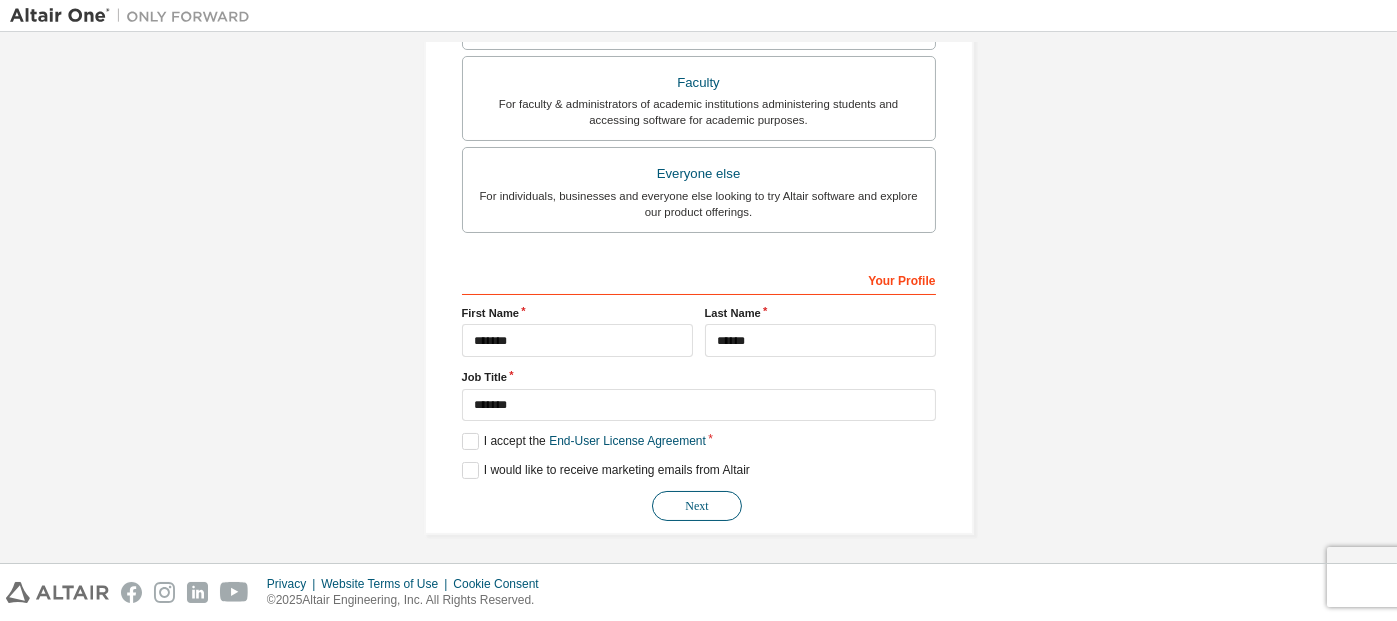 click on "Next" at bounding box center (697, 506) 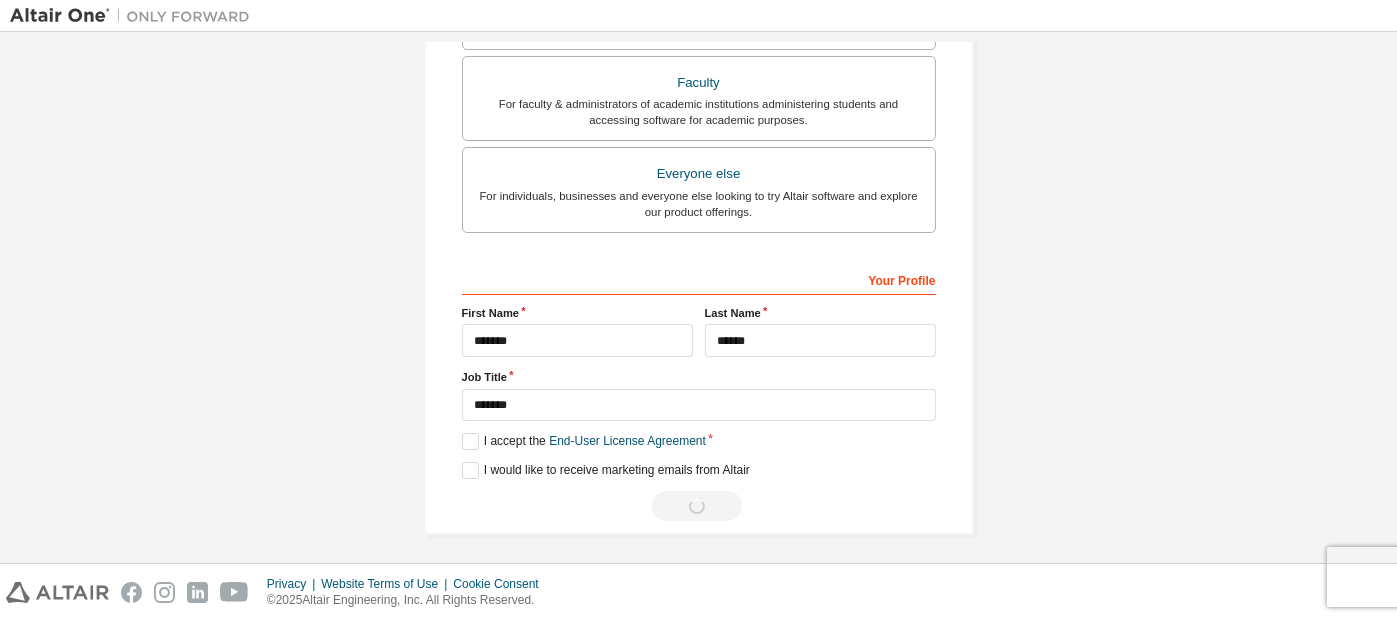 scroll, scrollTop: 0, scrollLeft: 0, axis: both 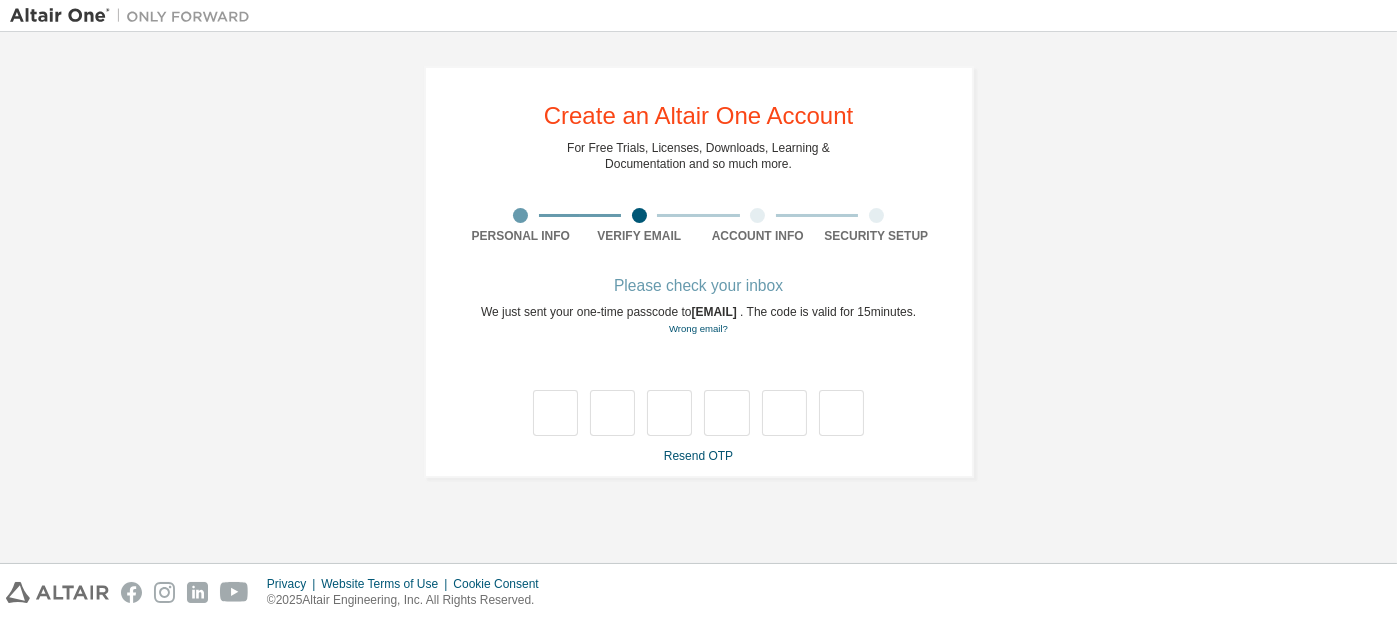 type on "*" 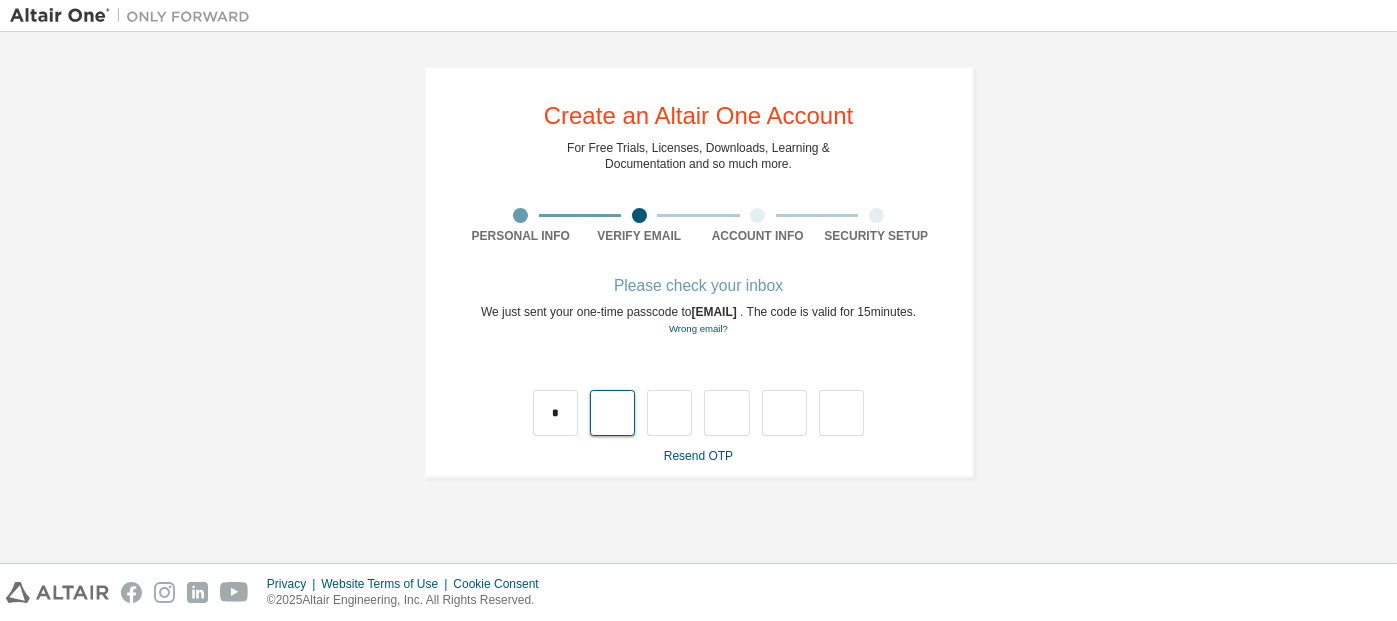 type on "*" 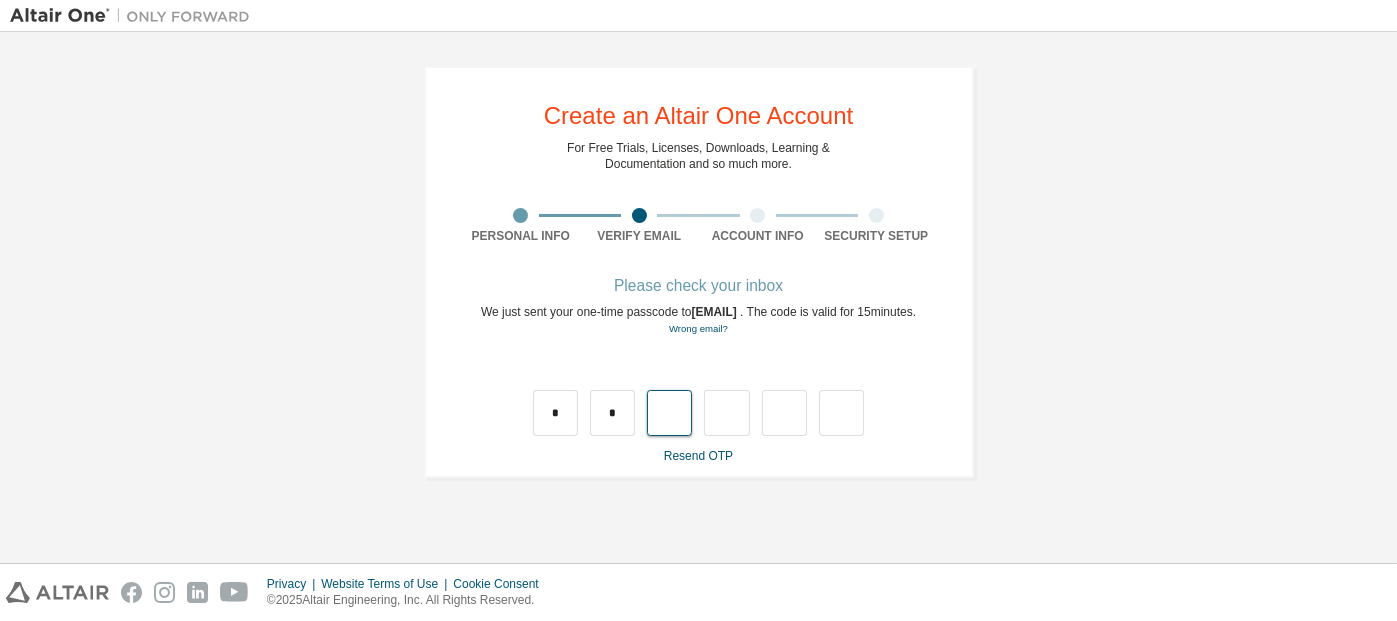 type on "*" 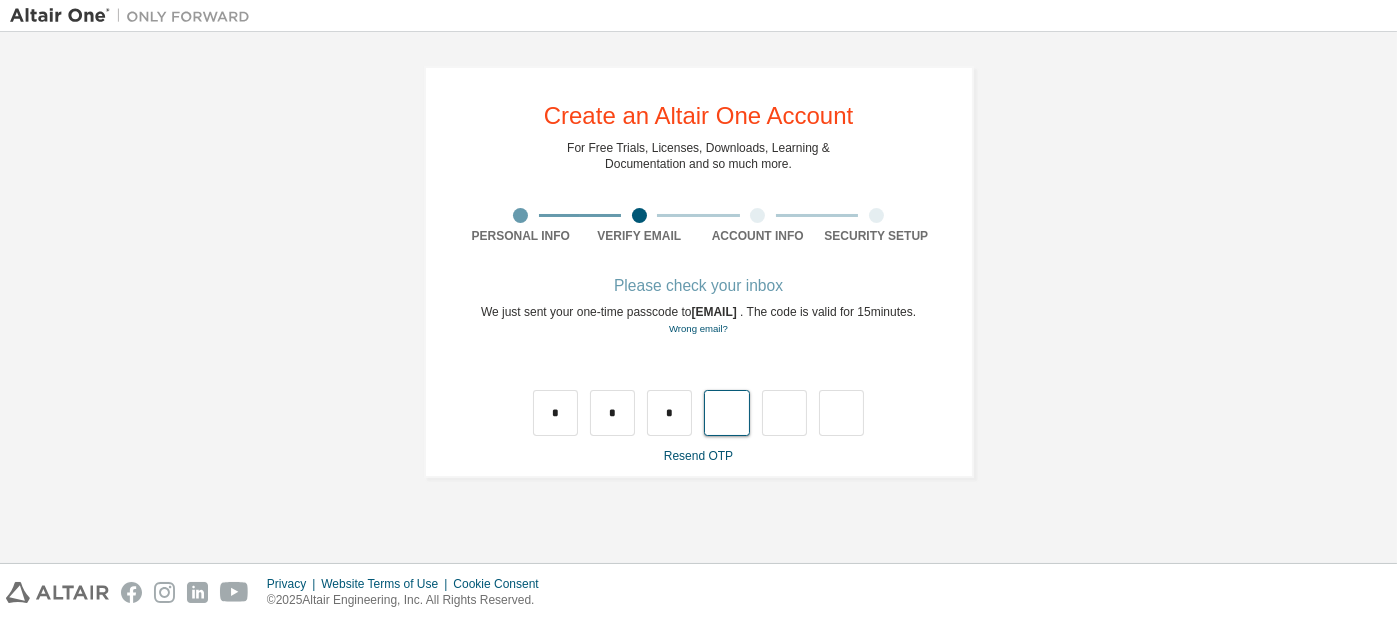 type on "*" 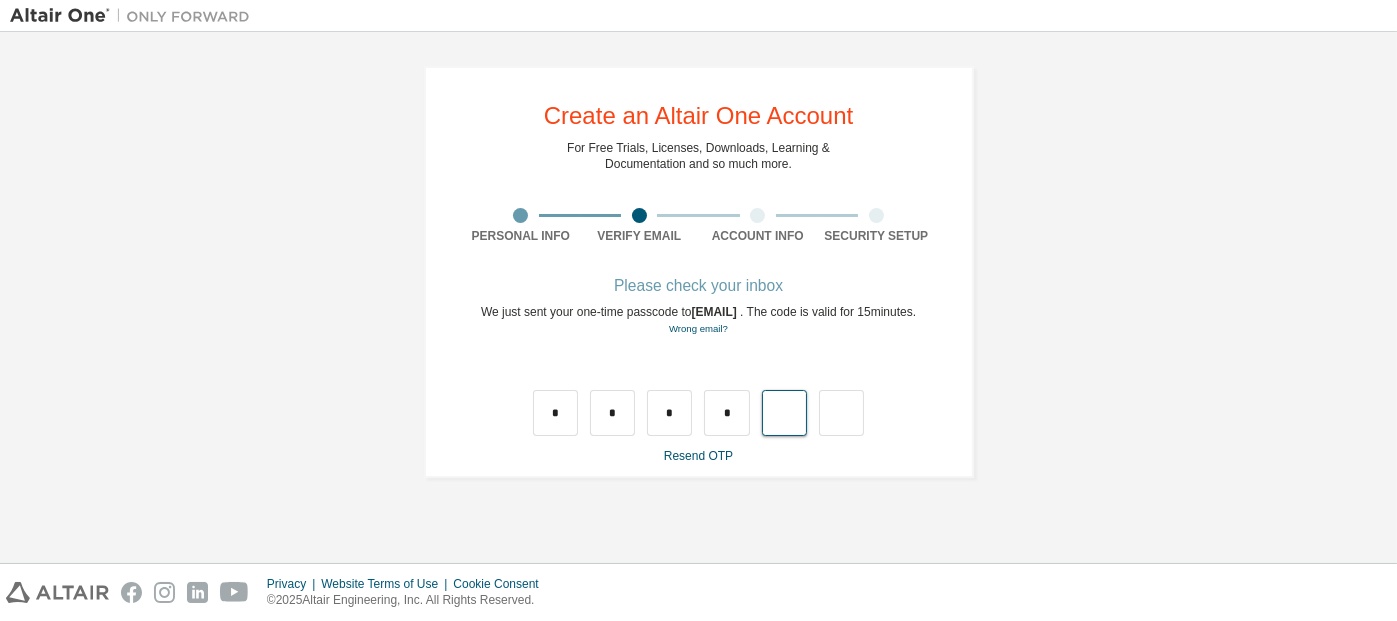 type on "*" 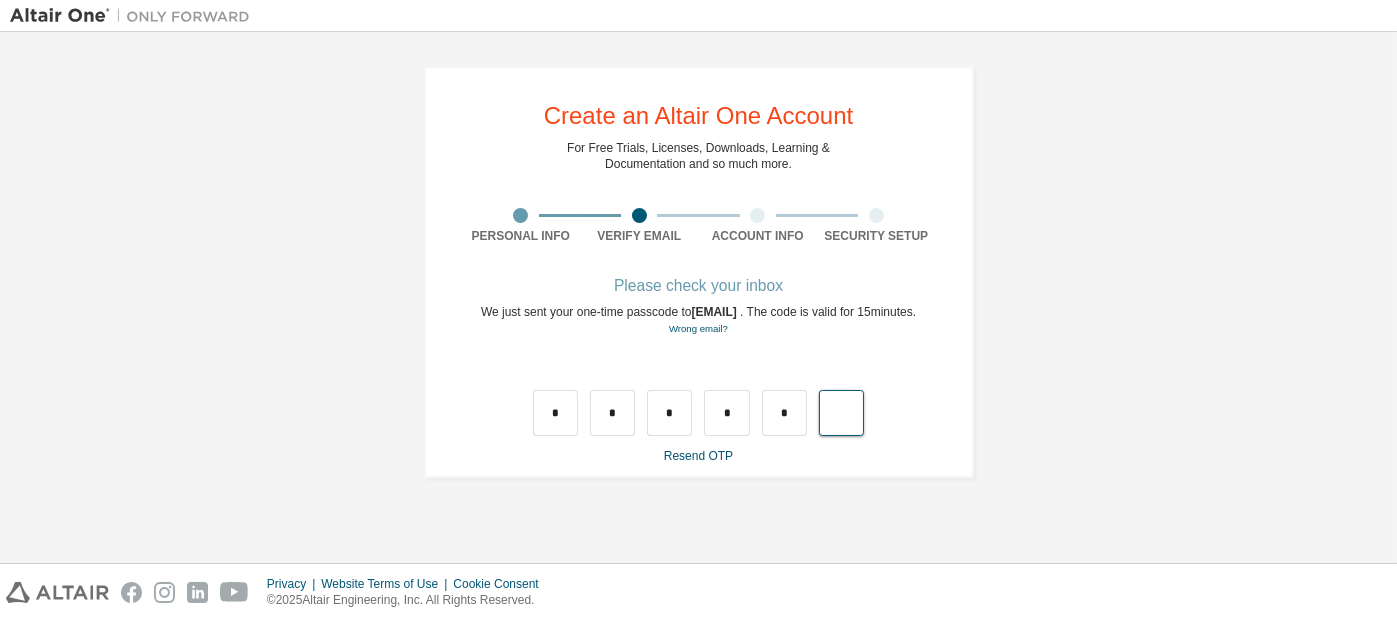 type on "*" 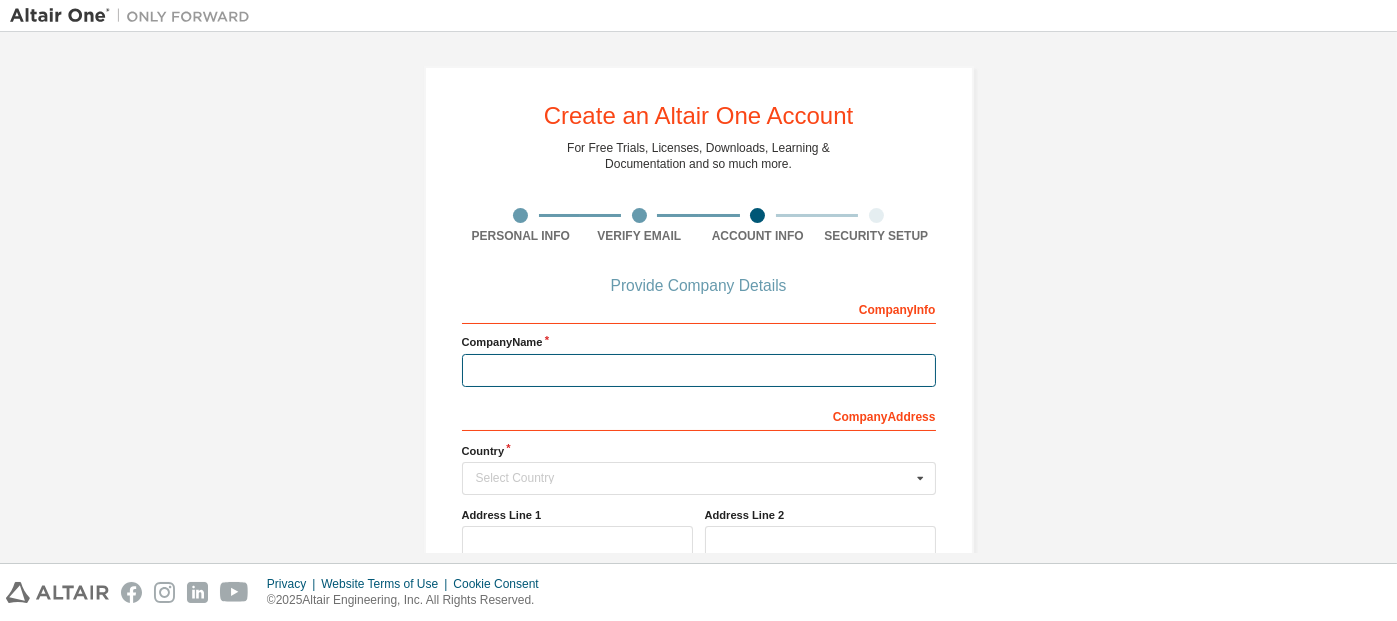 click at bounding box center (699, 370) 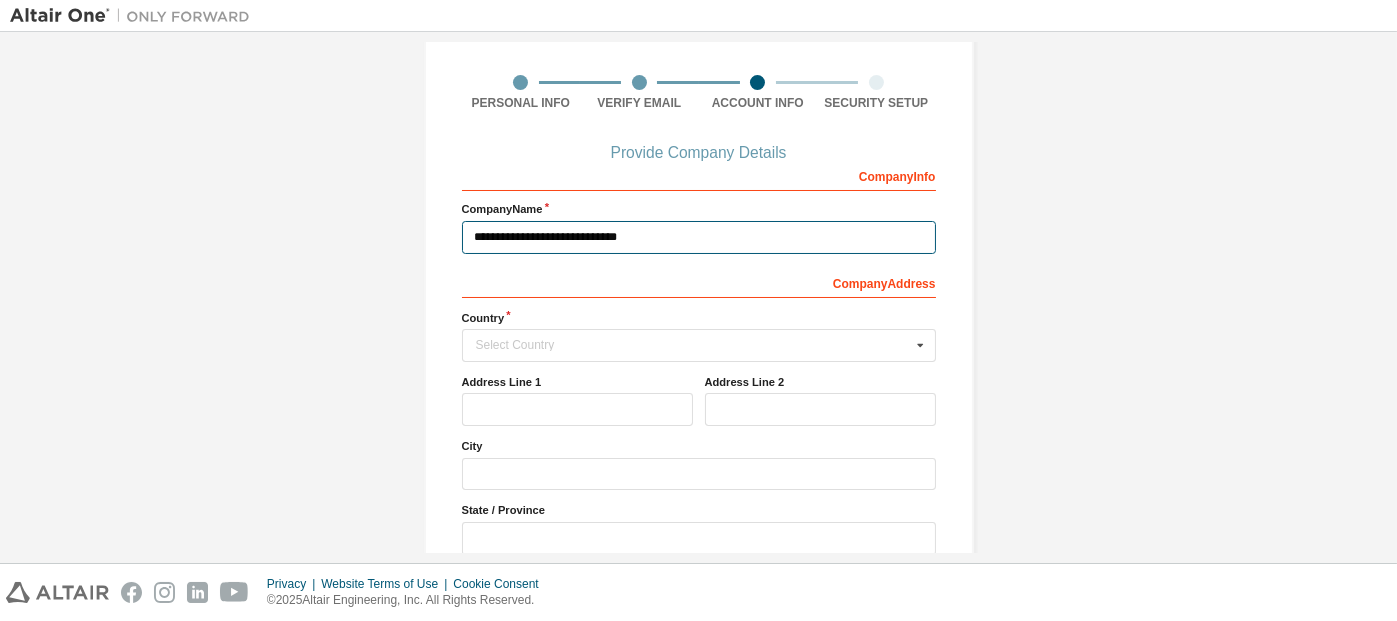 scroll, scrollTop: 141, scrollLeft: 0, axis: vertical 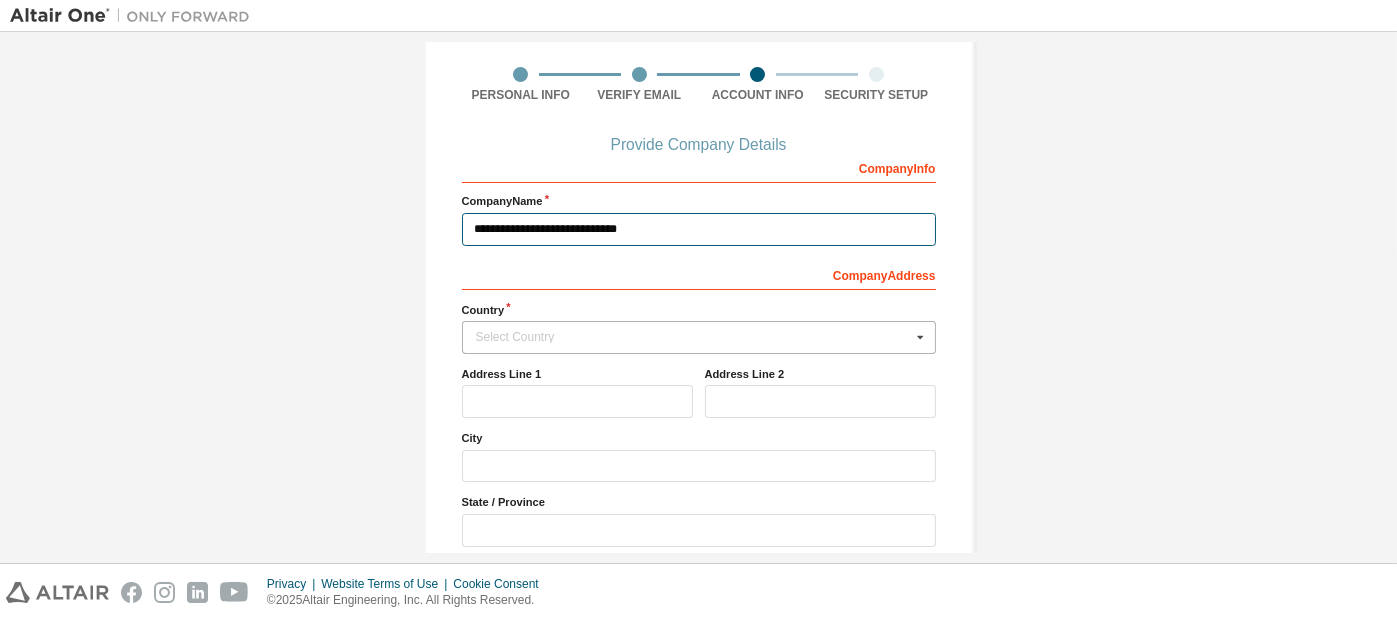 type on "**********" 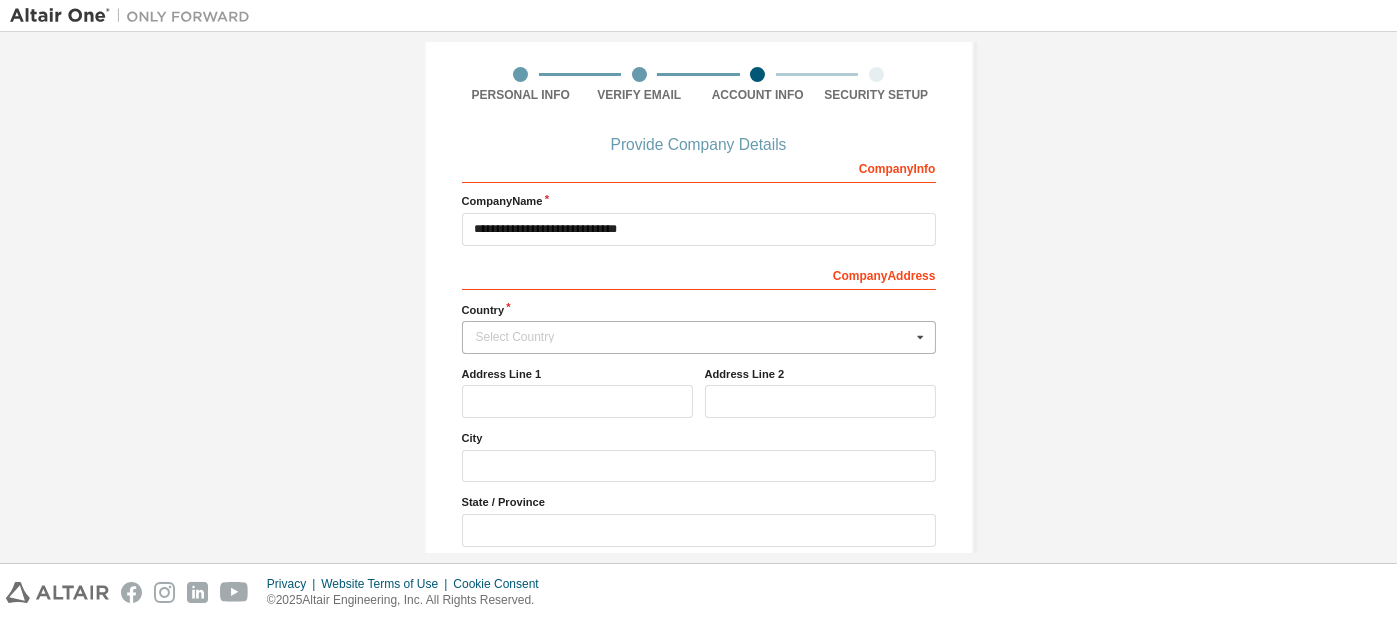 click at bounding box center (919, 337) 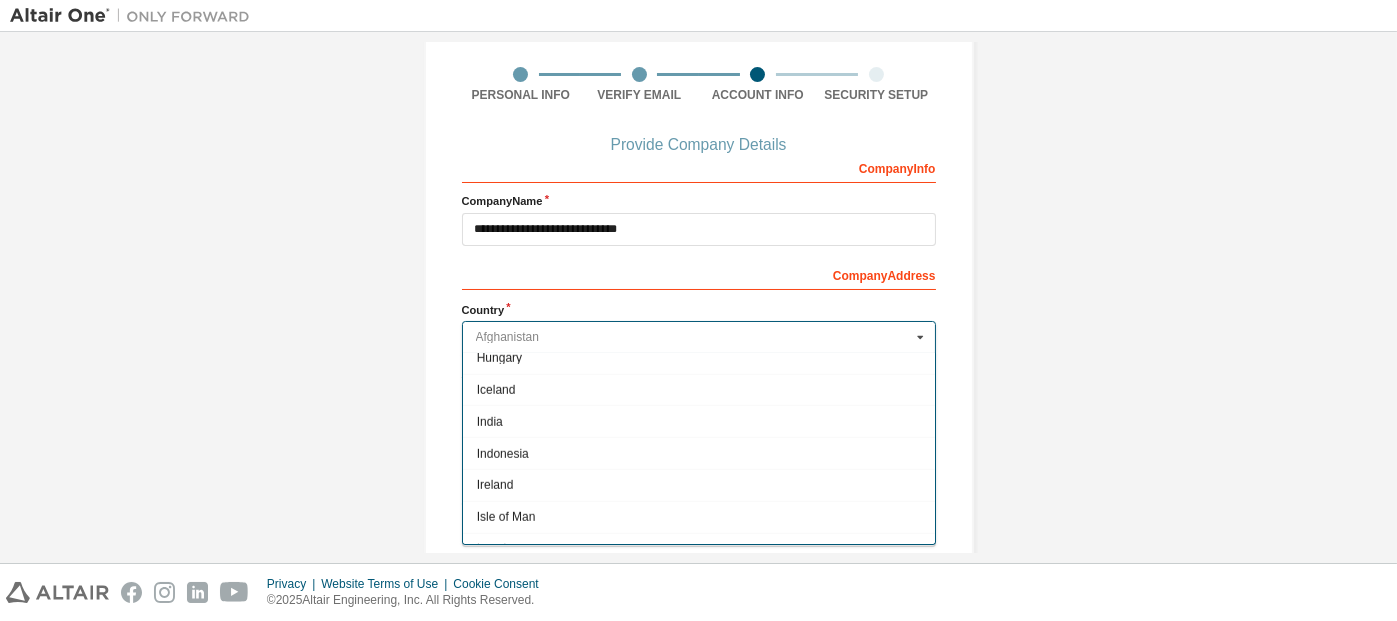 scroll, scrollTop: 3130, scrollLeft: 0, axis: vertical 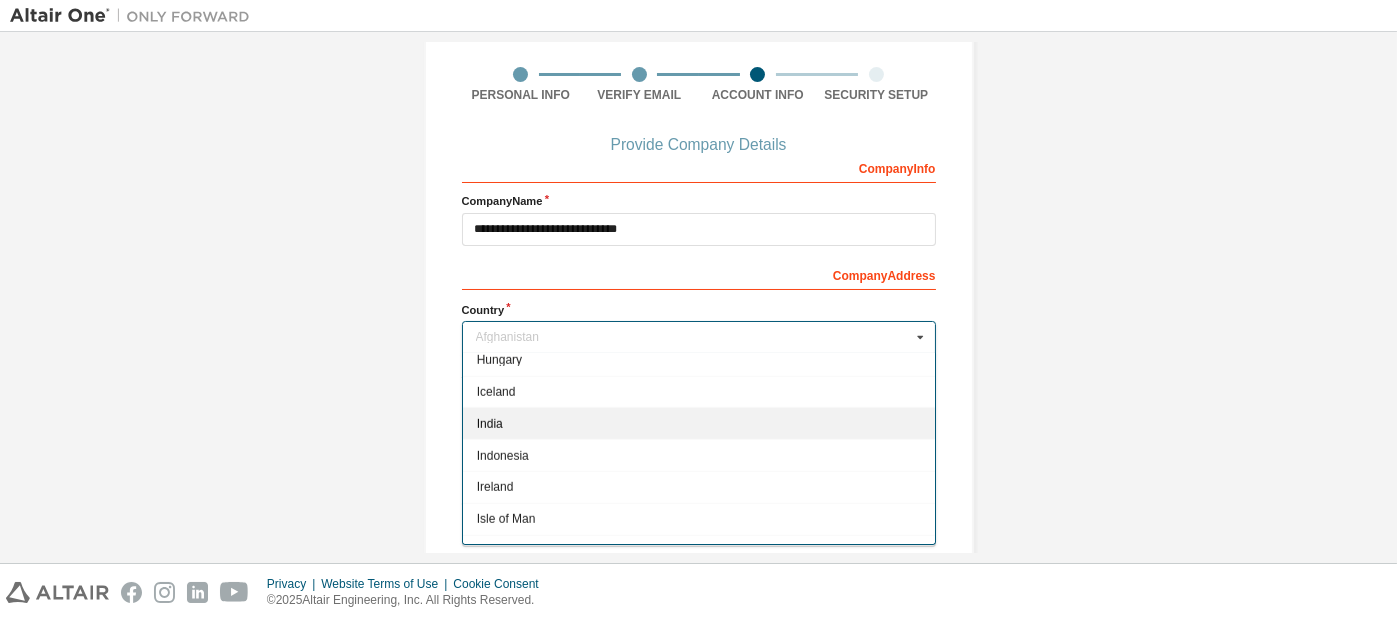click on "India" at bounding box center (698, 424) 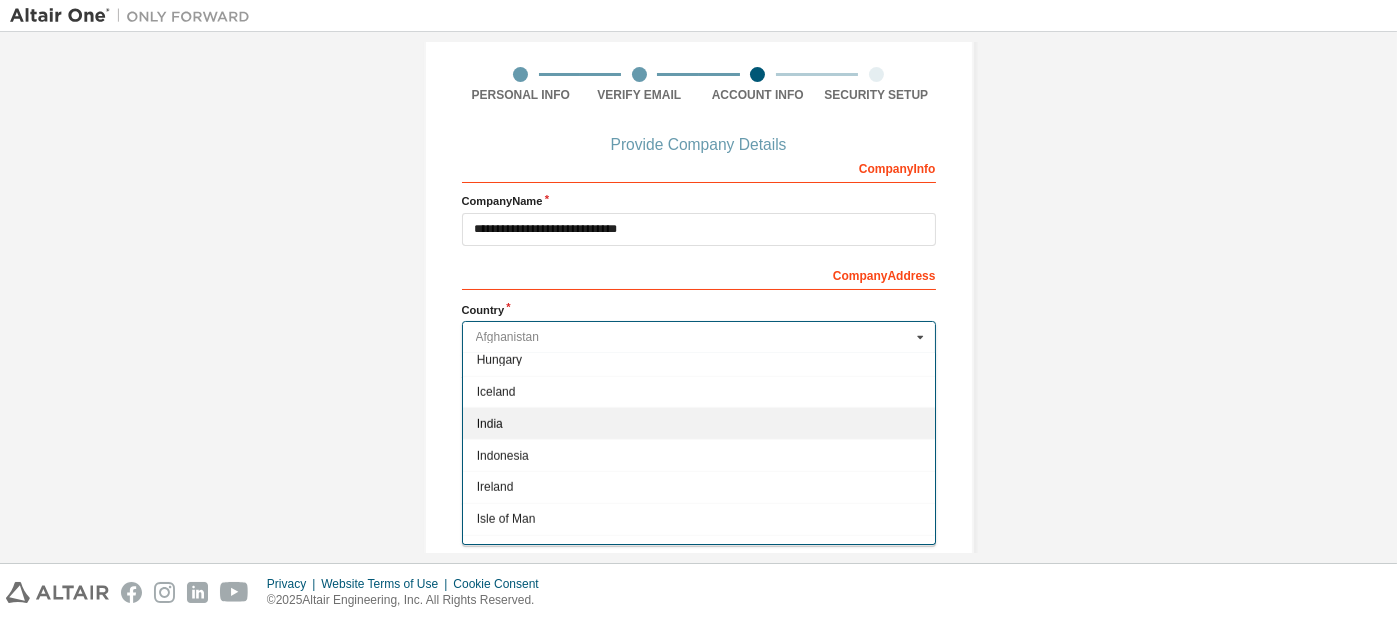 type on "***" 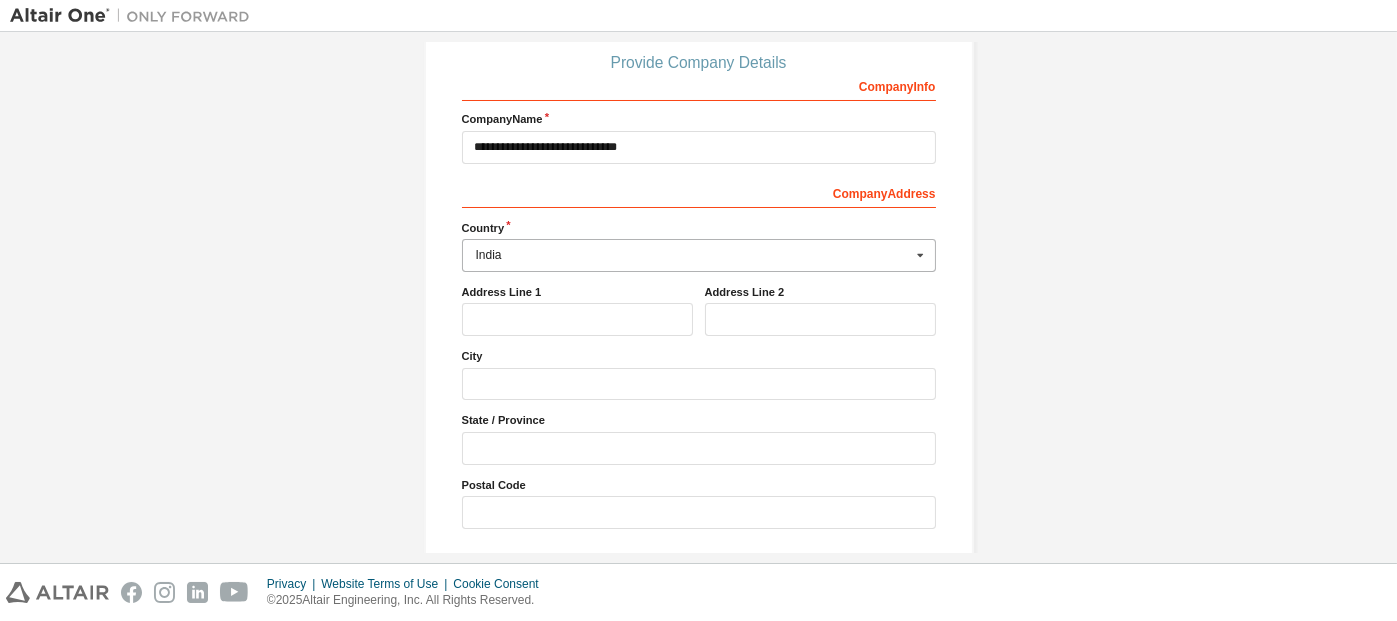 scroll, scrollTop: 242, scrollLeft: 0, axis: vertical 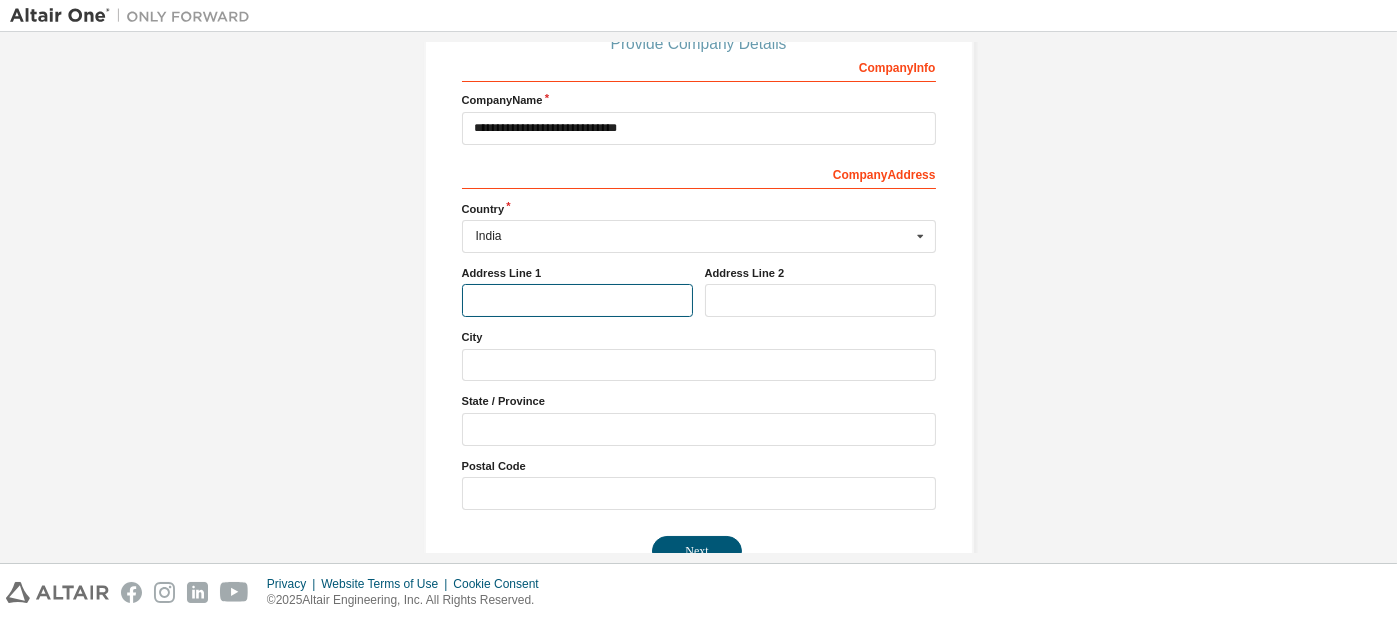 click at bounding box center (577, 300) 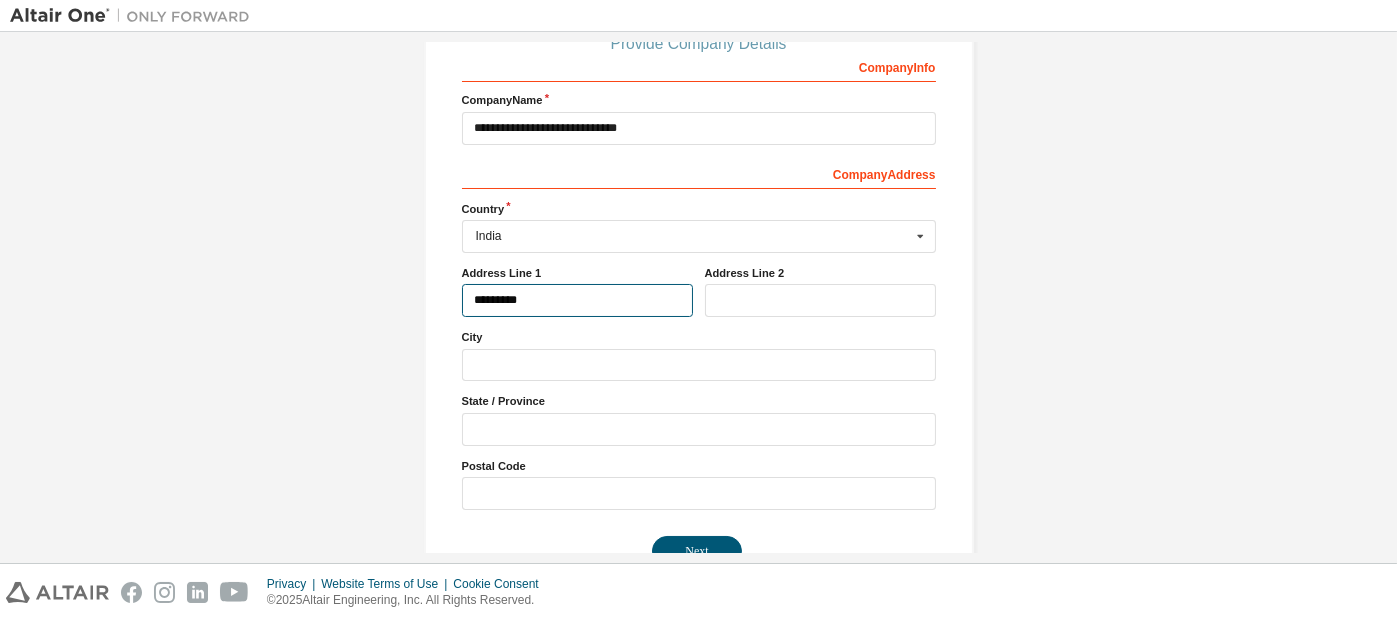type on "*********" 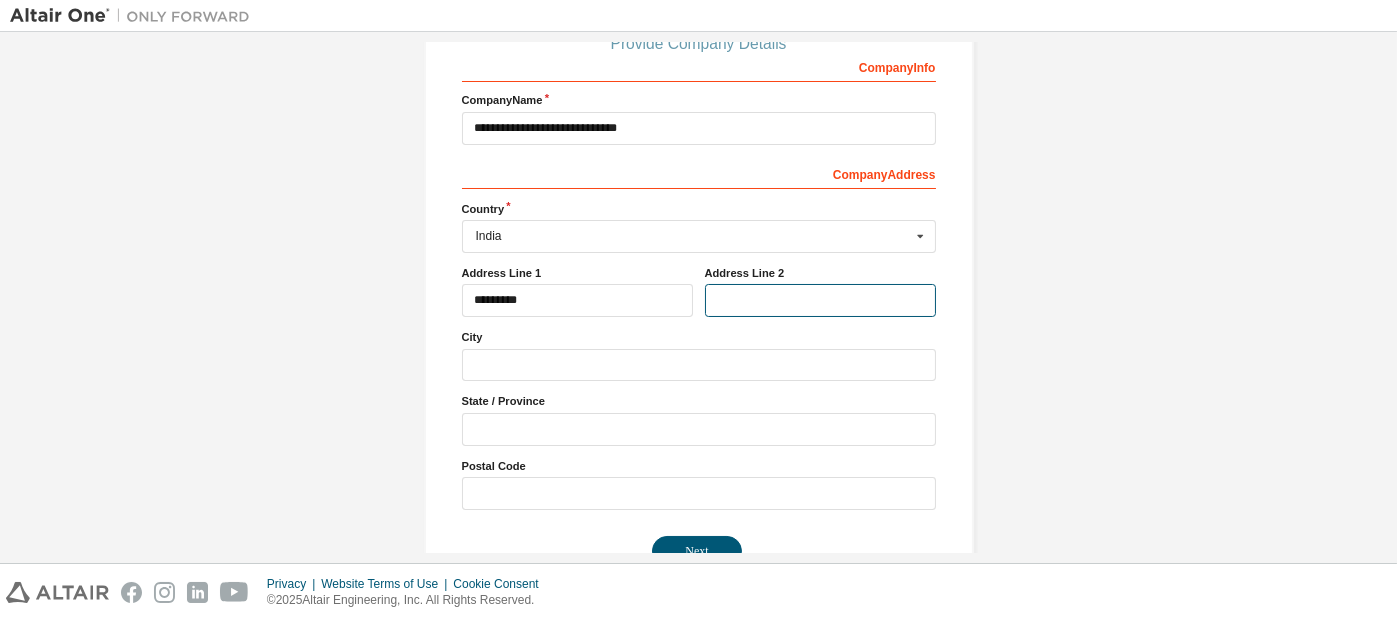 click at bounding box center (820, 300) 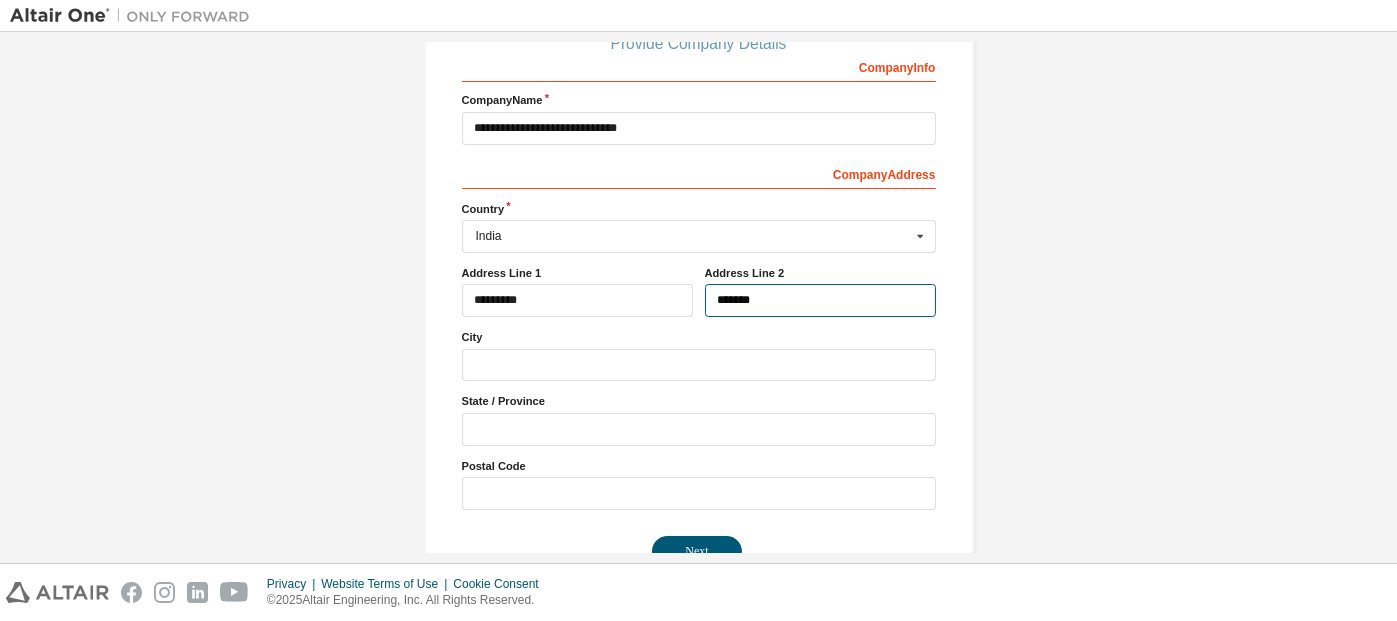 type on "*******" 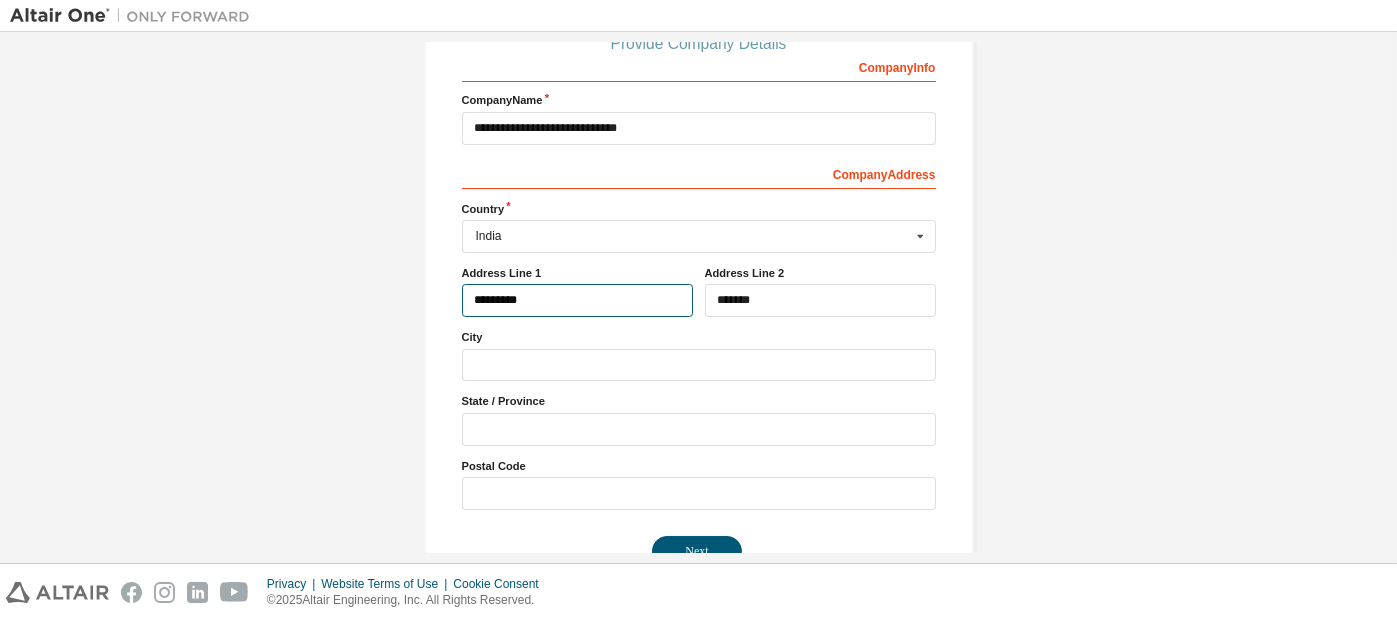 click on "*********" at bounding box center (577, 300) 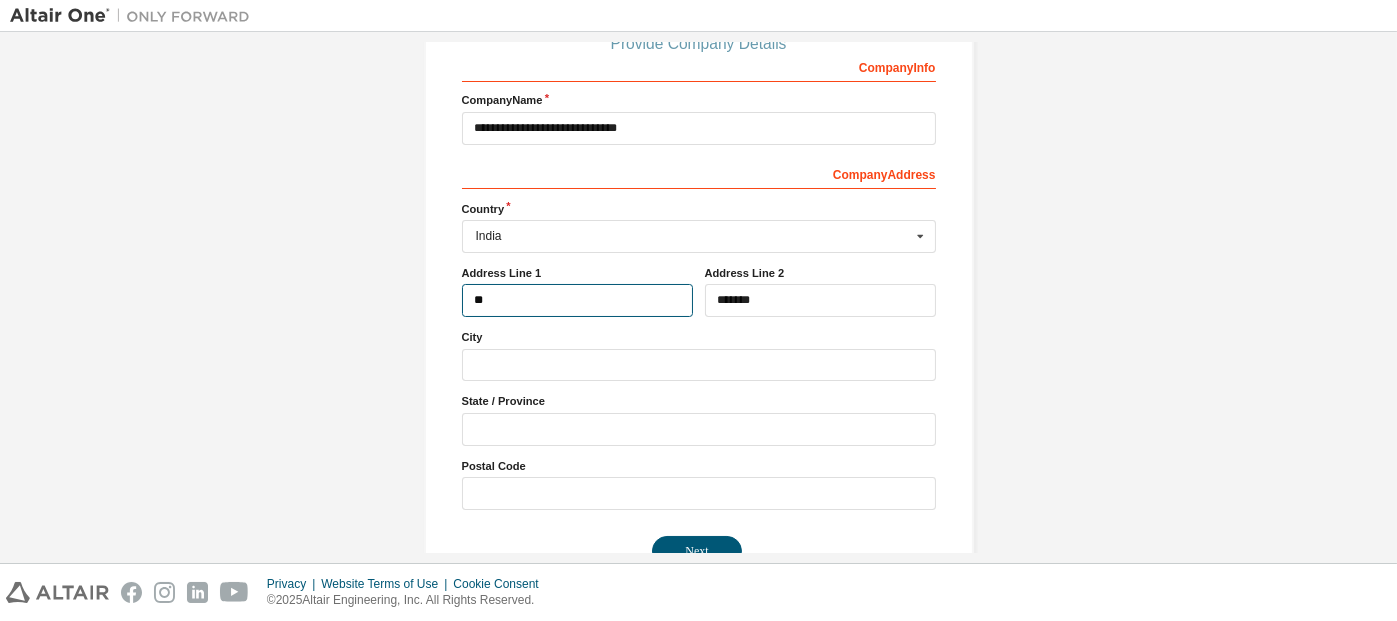 type on "*" 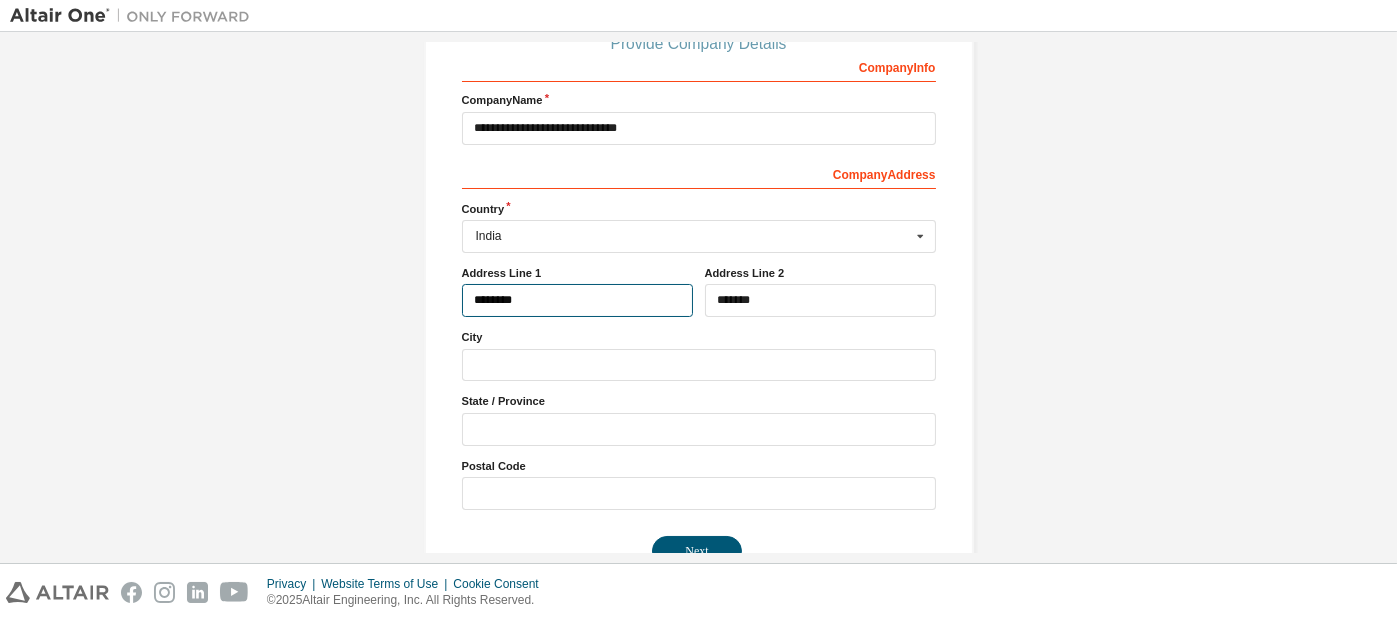 type on "********" 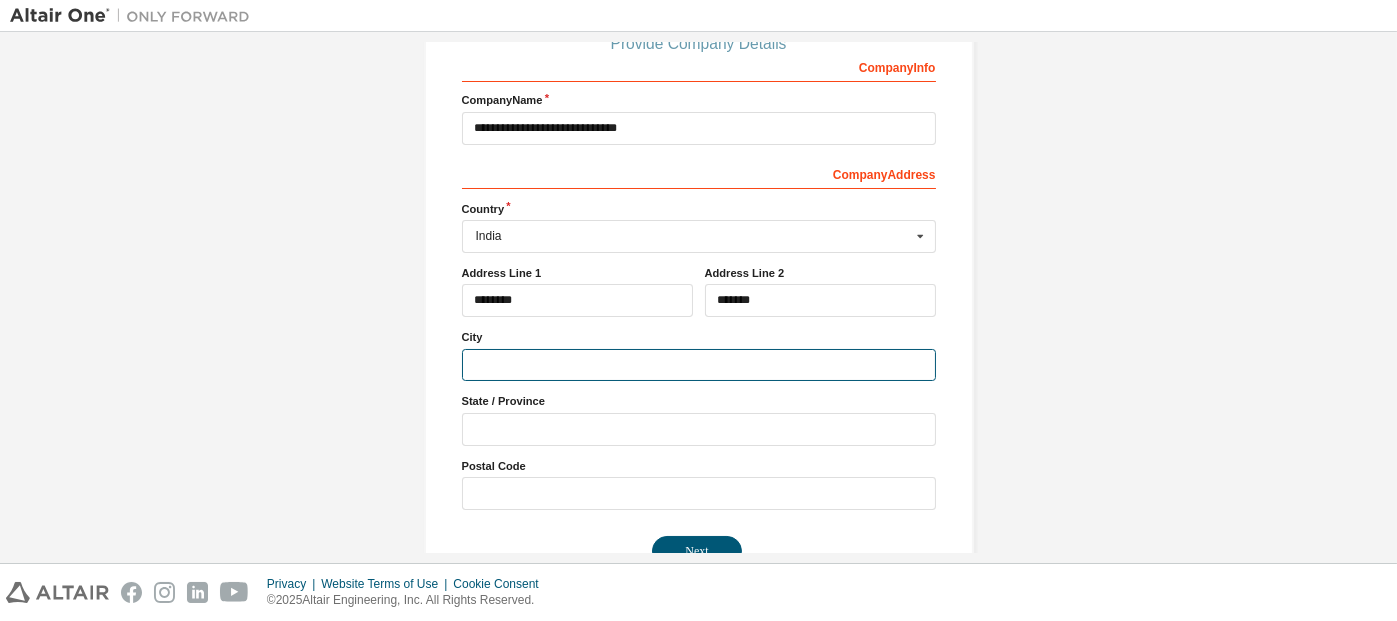 drag, startPoint x: 532, startPoint y: 349, endPoint x: 640, endPoint y: 144, distance: 231.70886 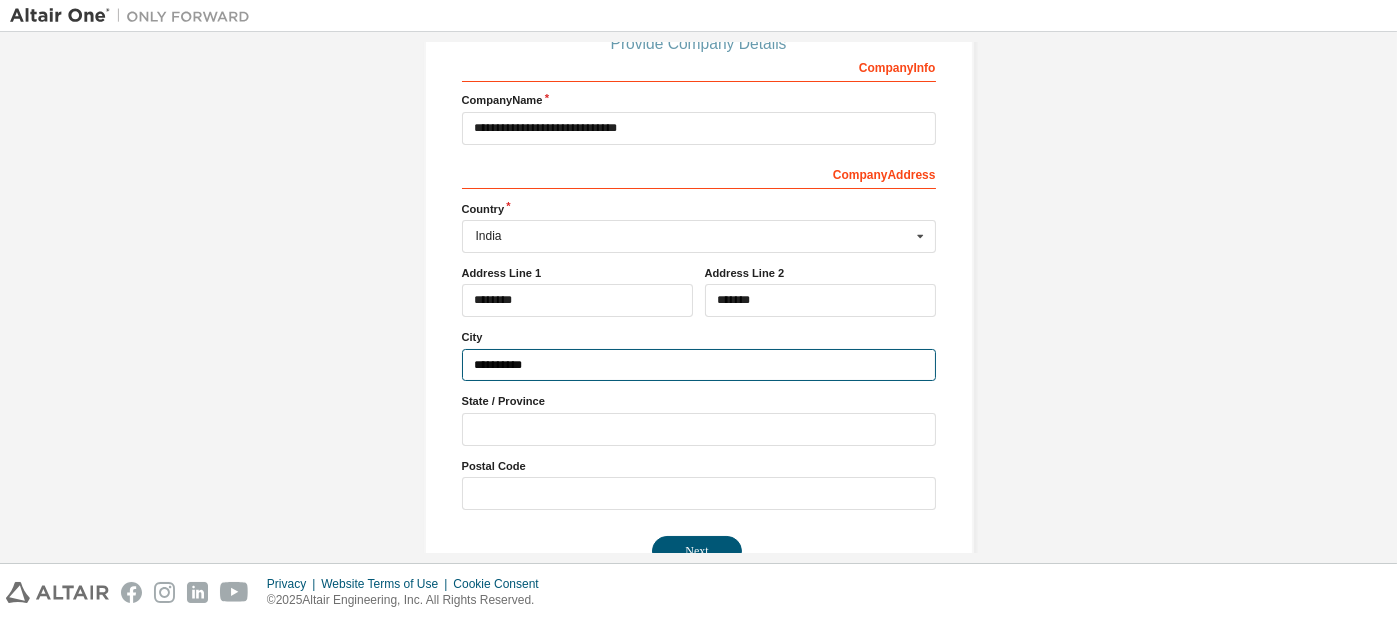 type on "*********" 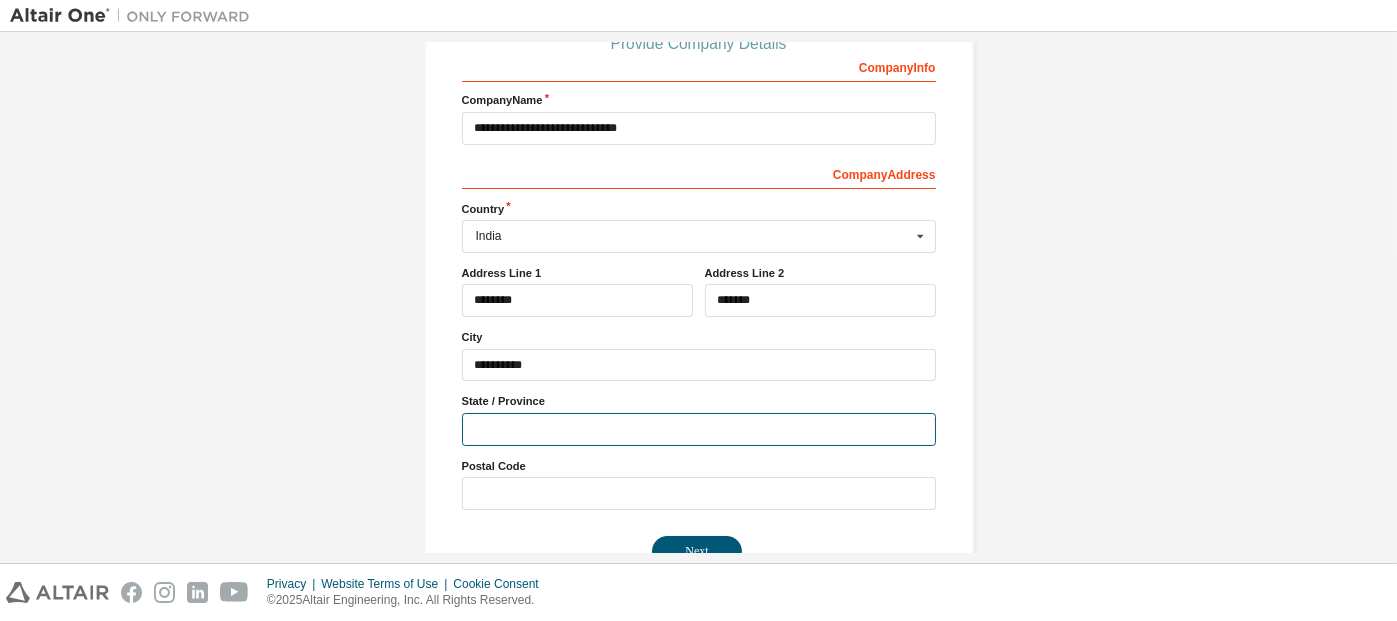 click at bounding box center [699, 429] 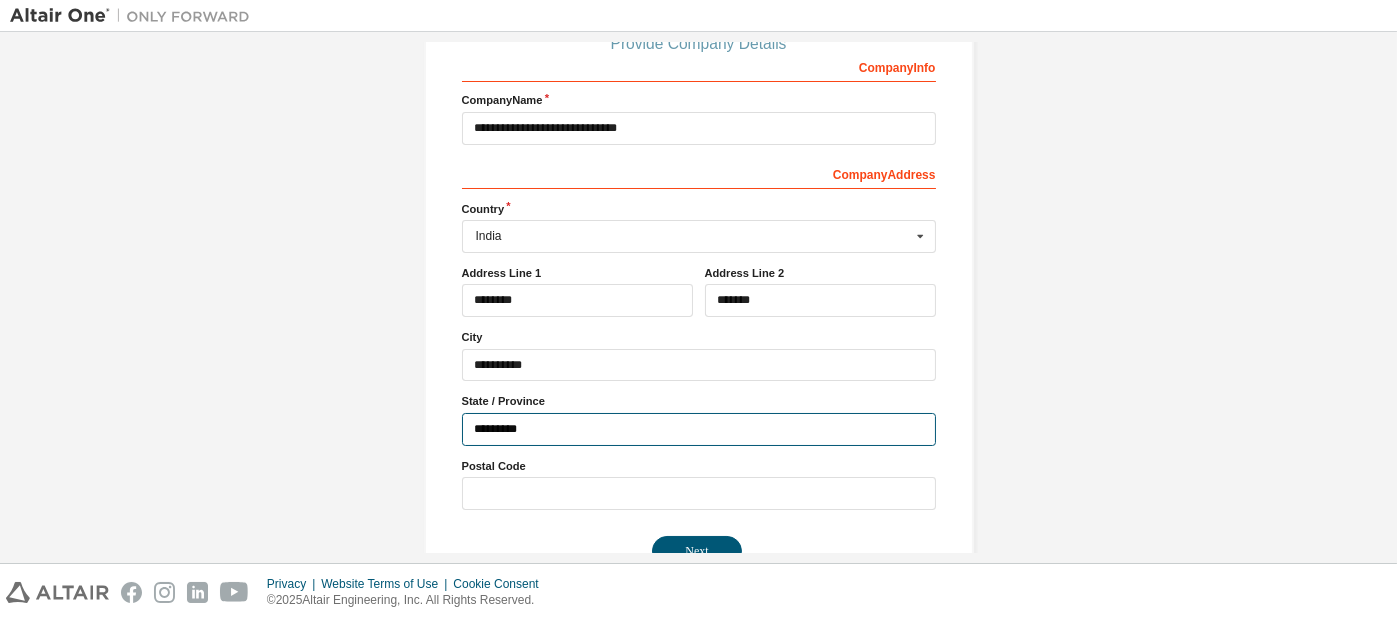 type on "*********" 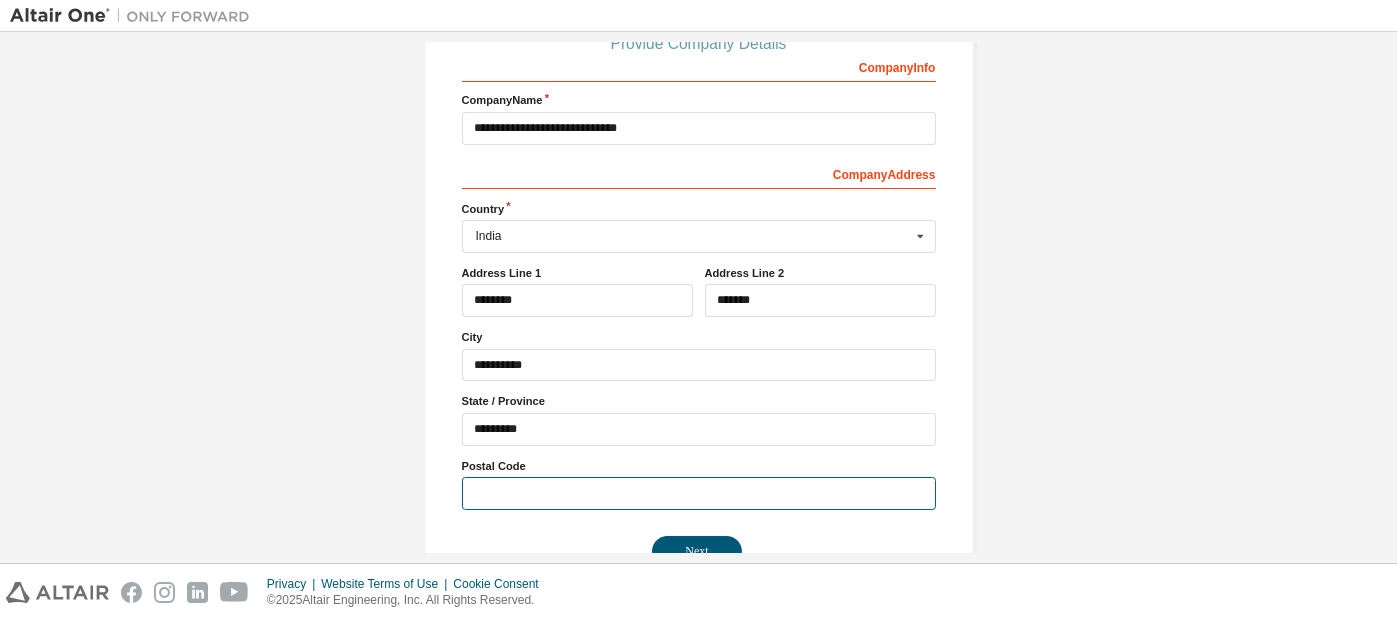 click at bounding box center (699, 493) 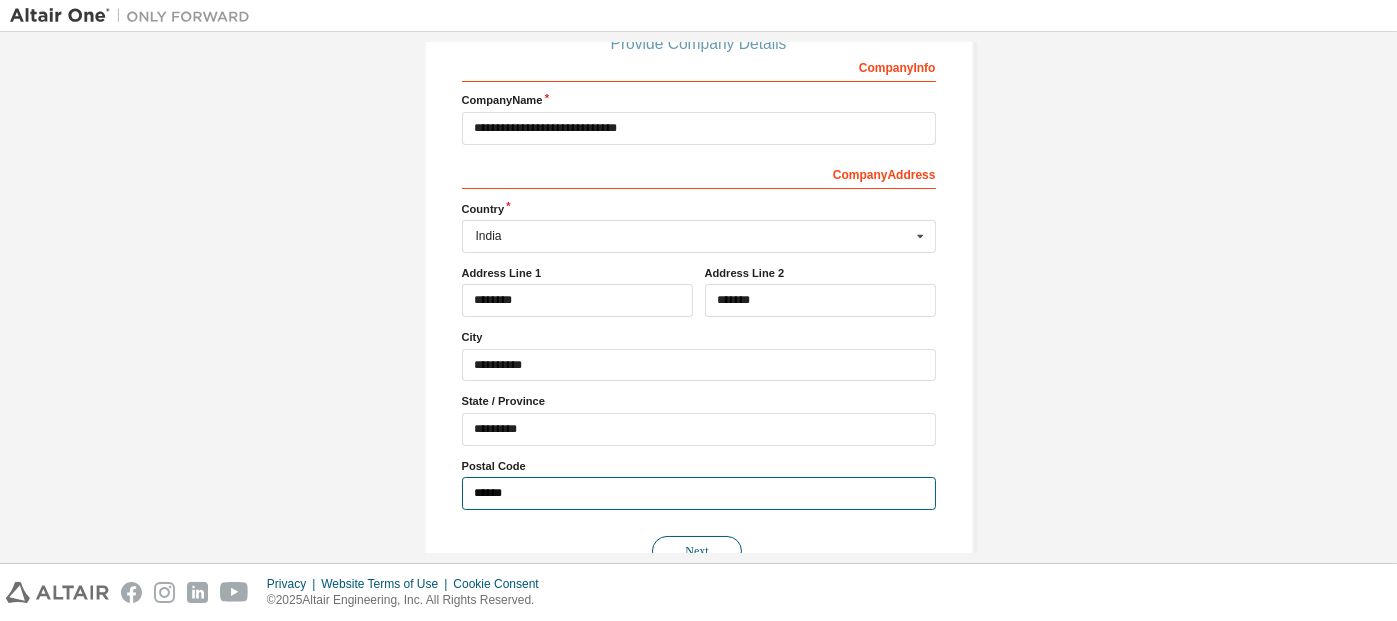 type on "******" 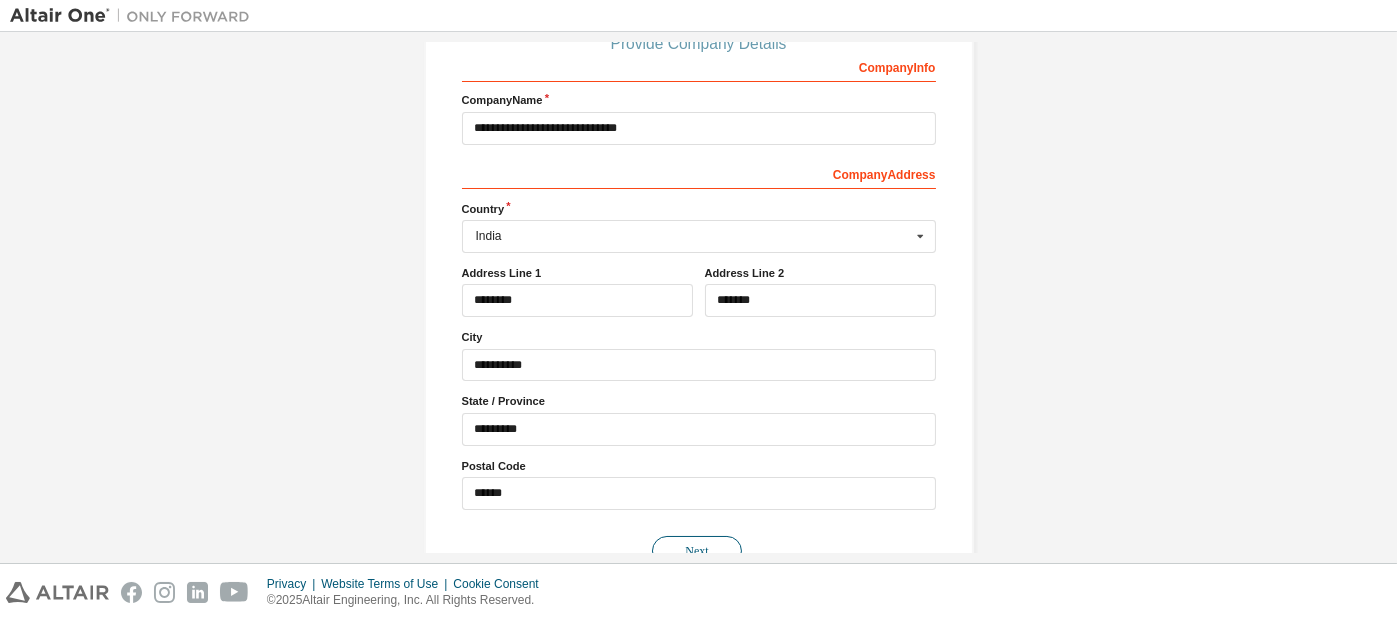 click on "Next" at bounding box center [697, 551] 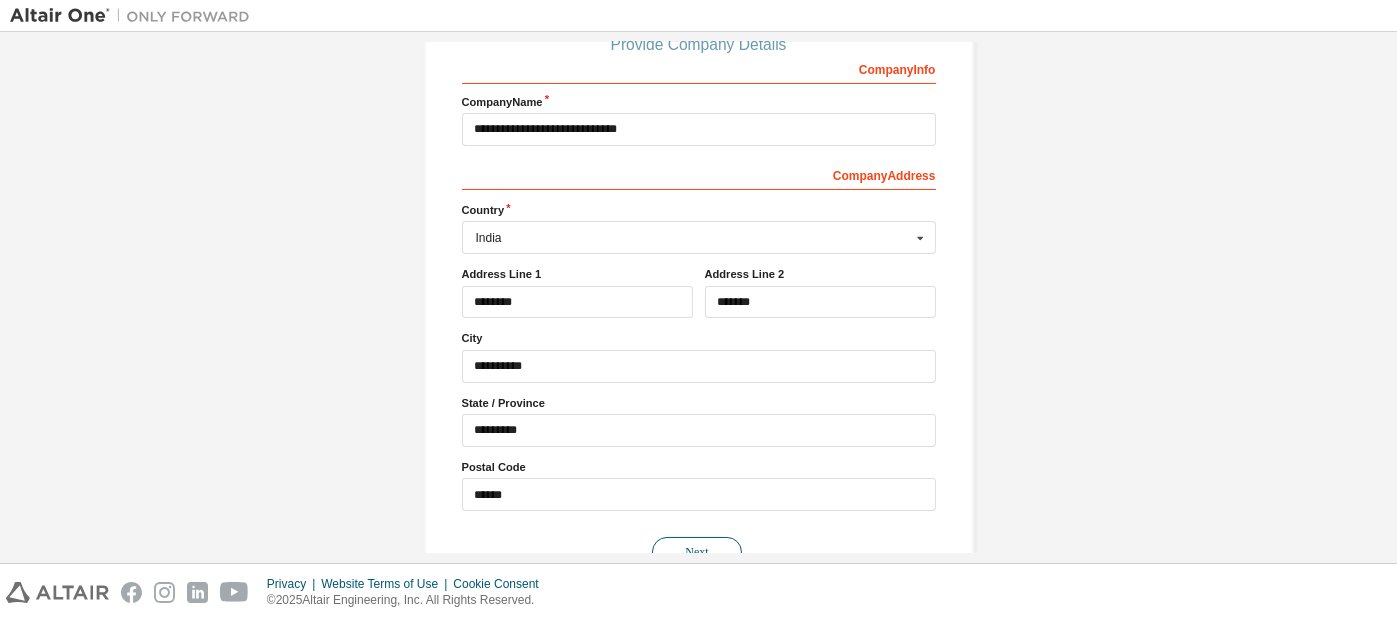 scroll, scrollTop: 0, scrollLeft: 0, axis: both 